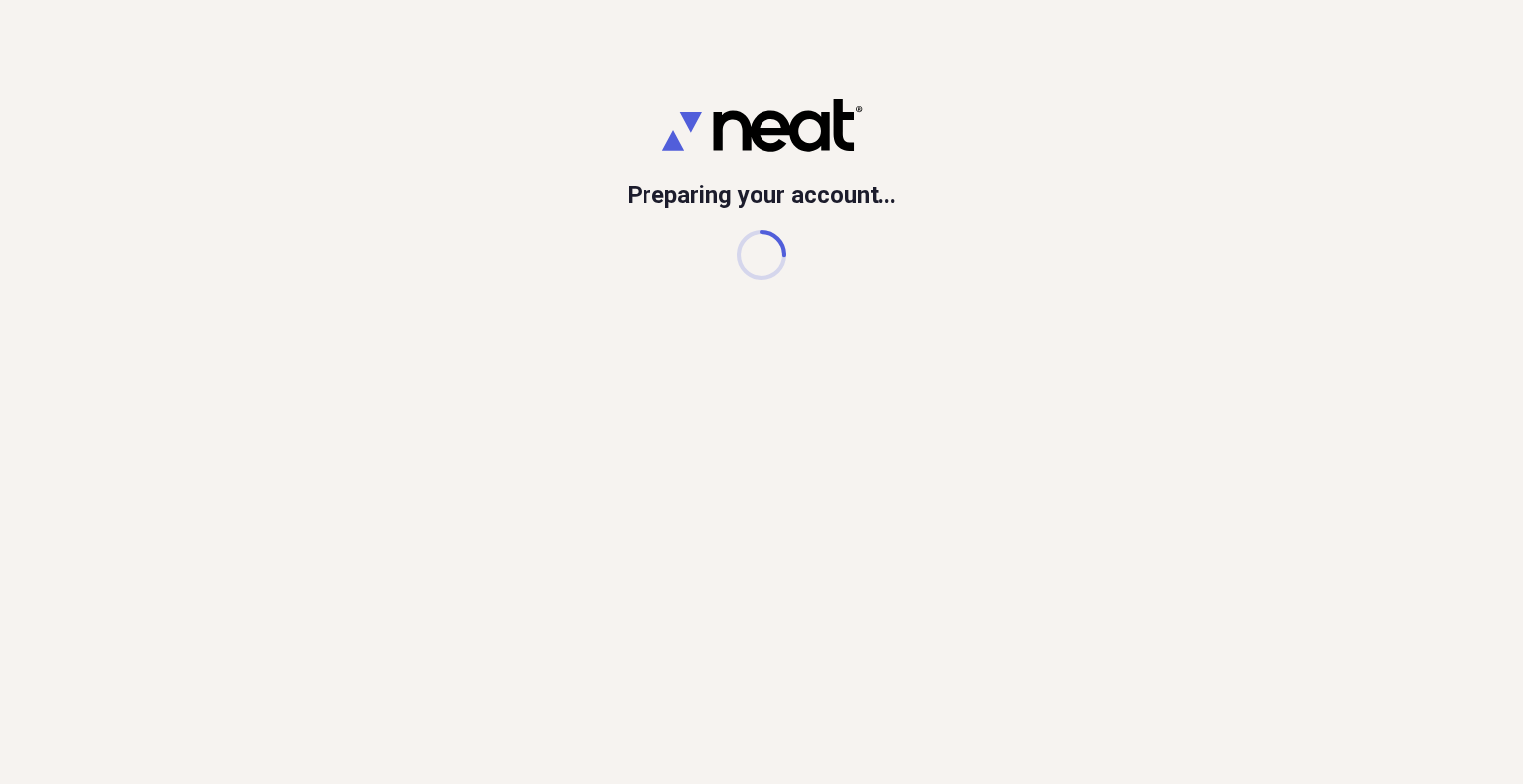 scroll, scrollTop: 0, scrollLeft: 0, axis: both 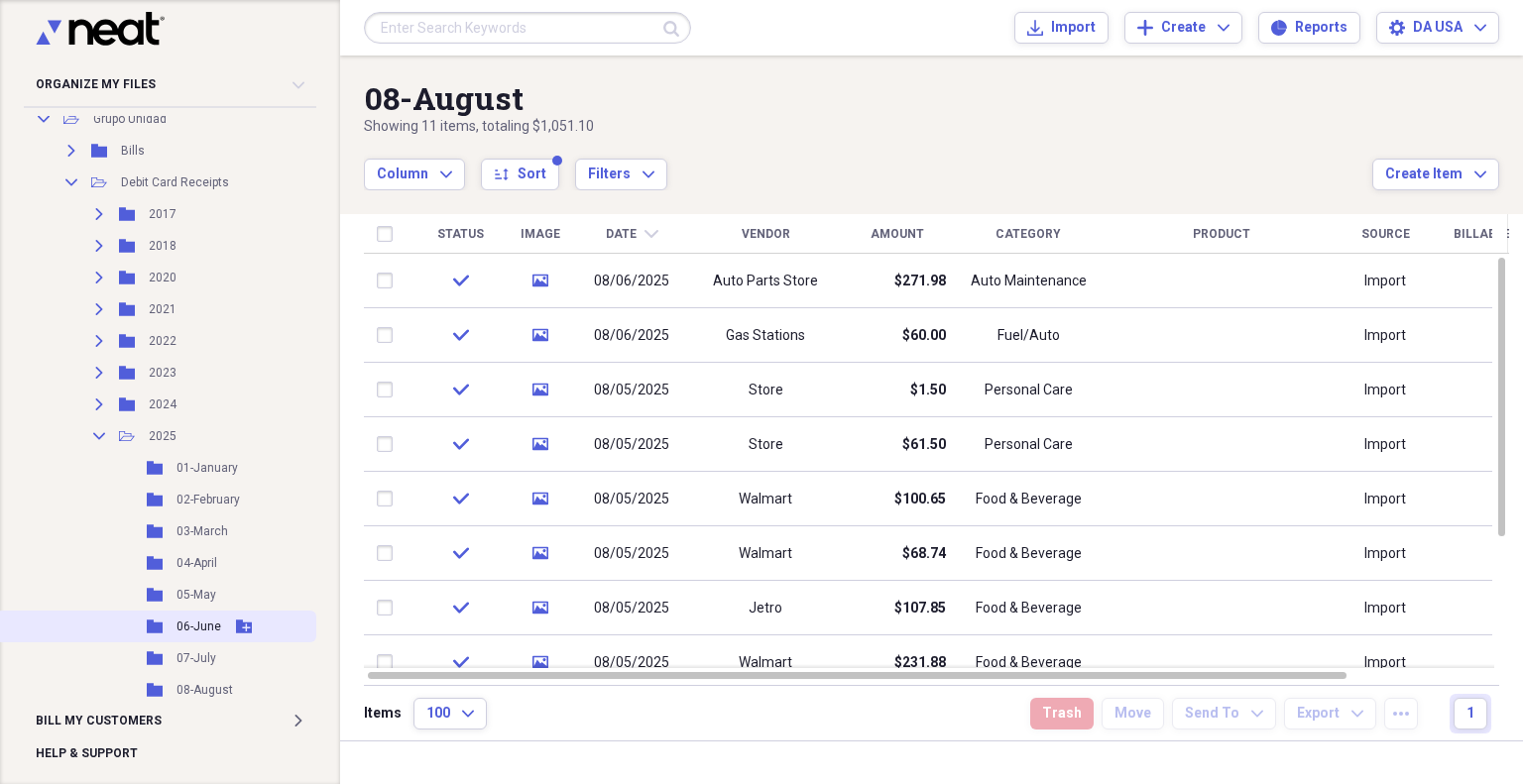 click 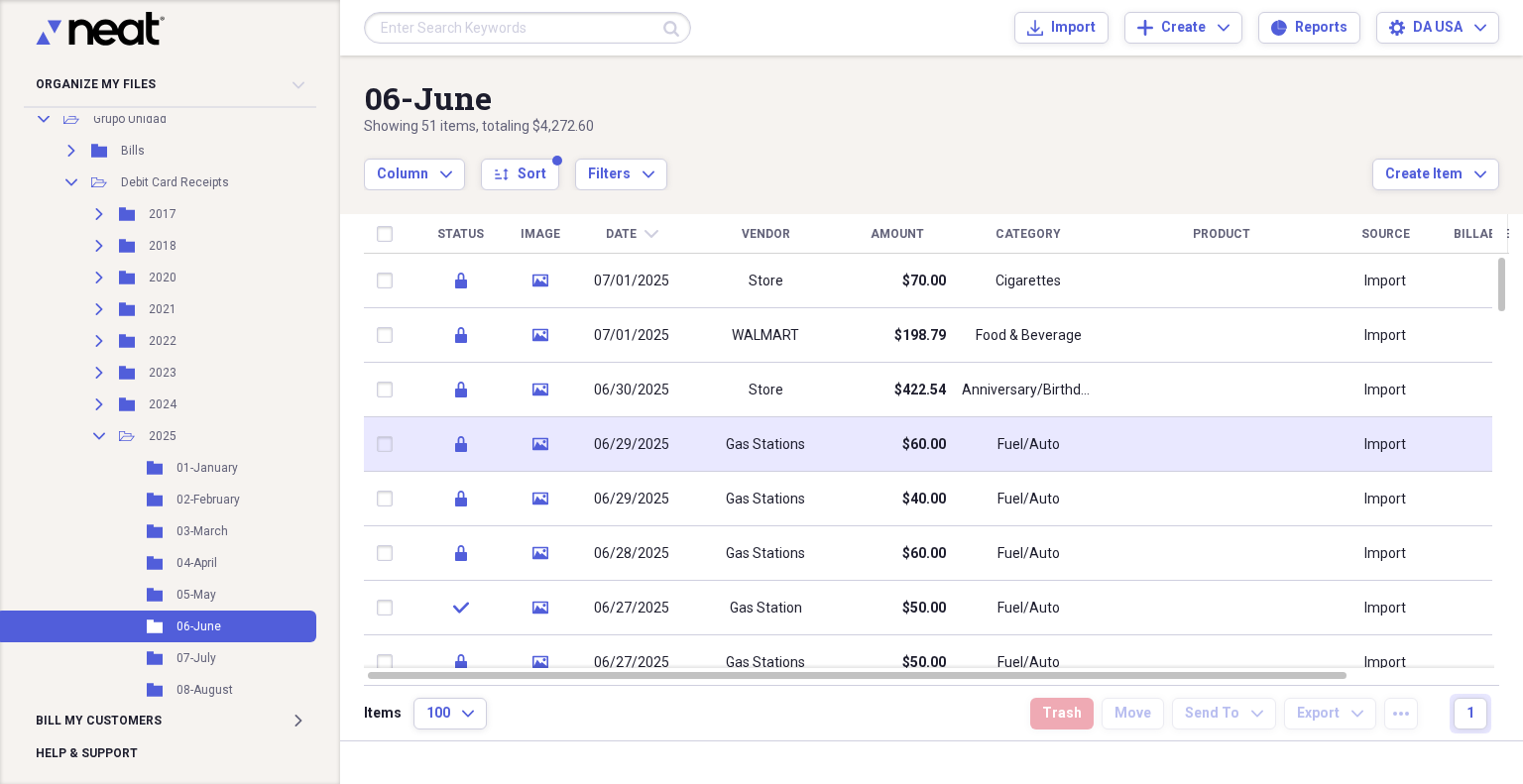 click on "Gas Stations" at bounding box center [765, 444] 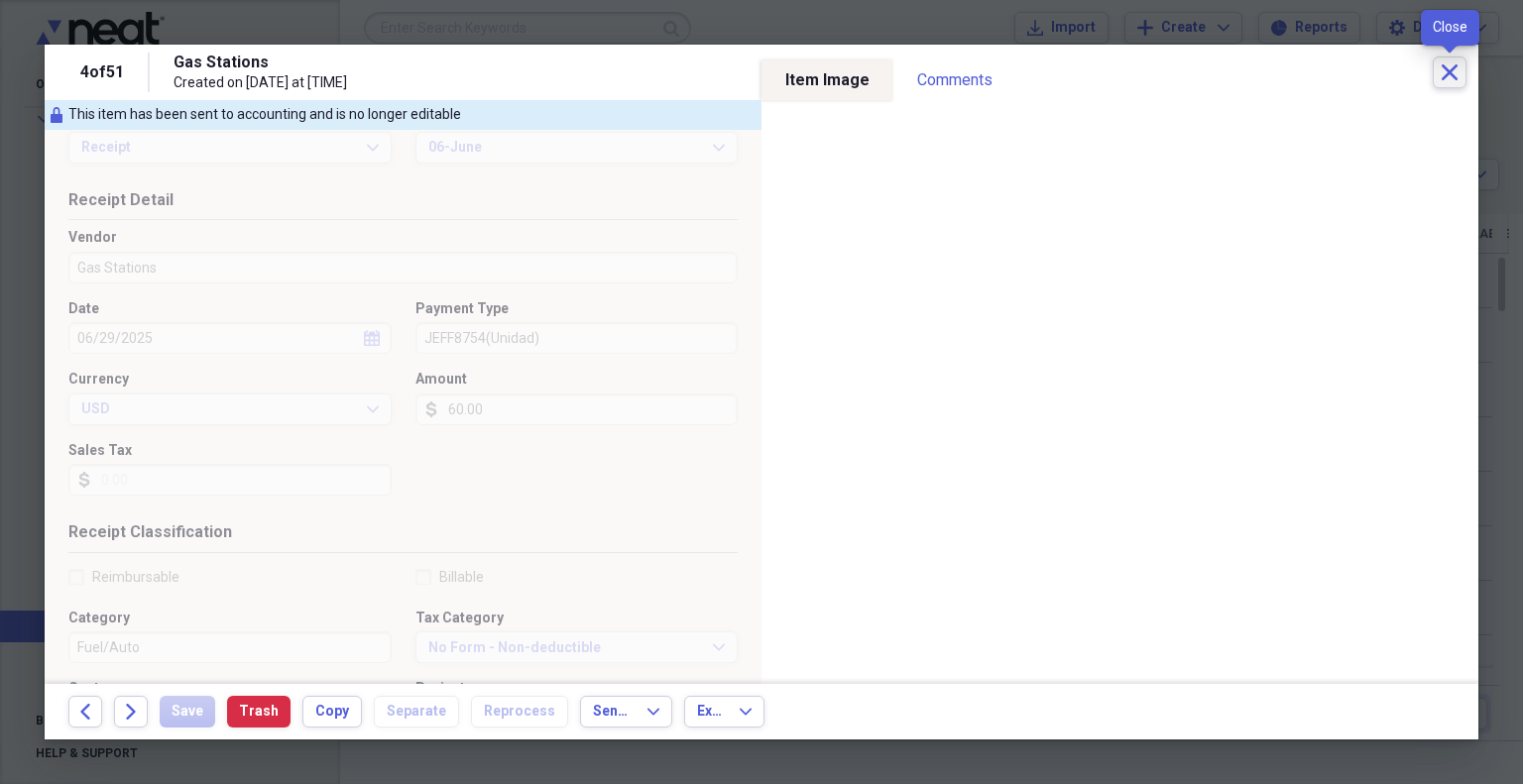 click on "Close" 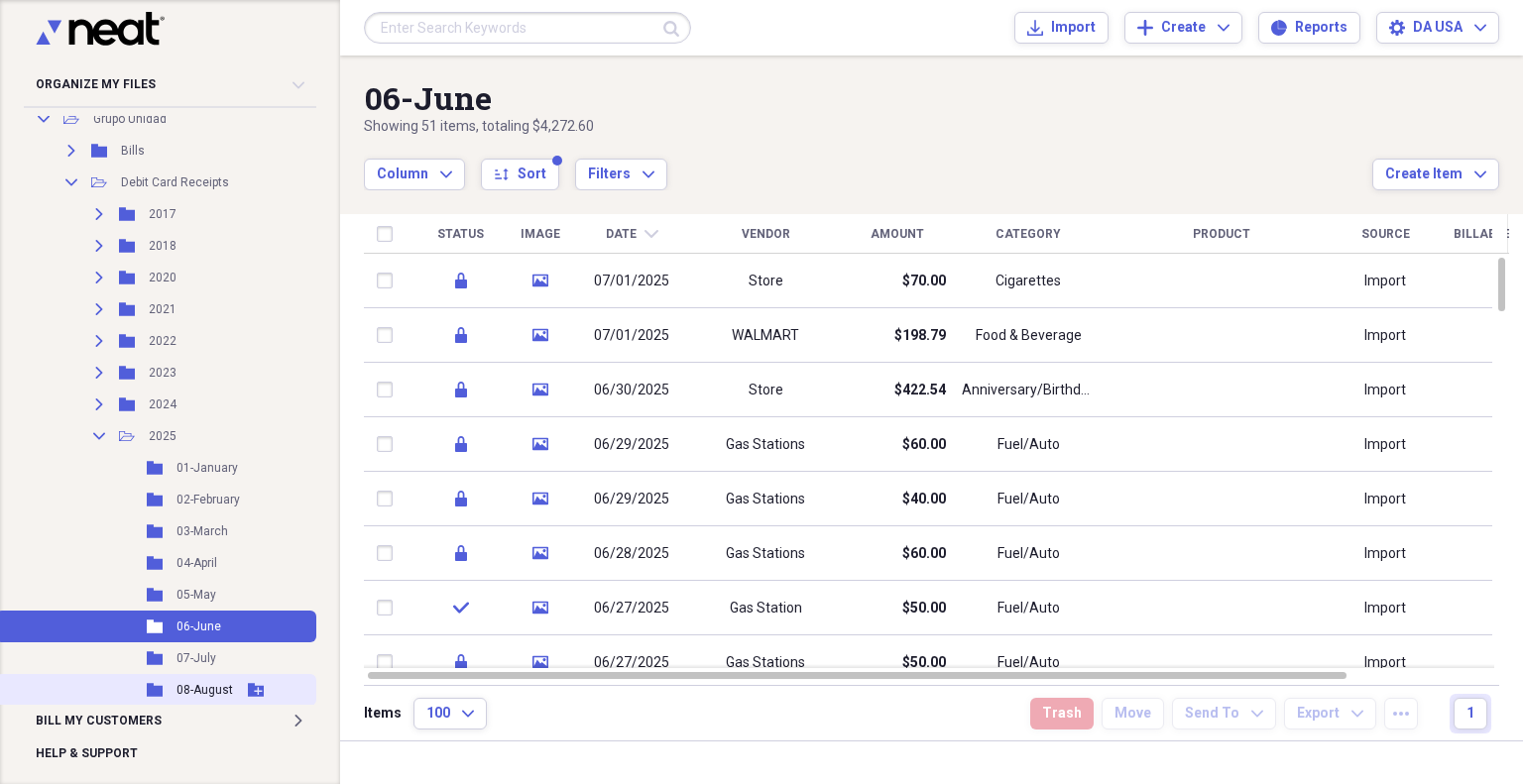 click on "Folder" 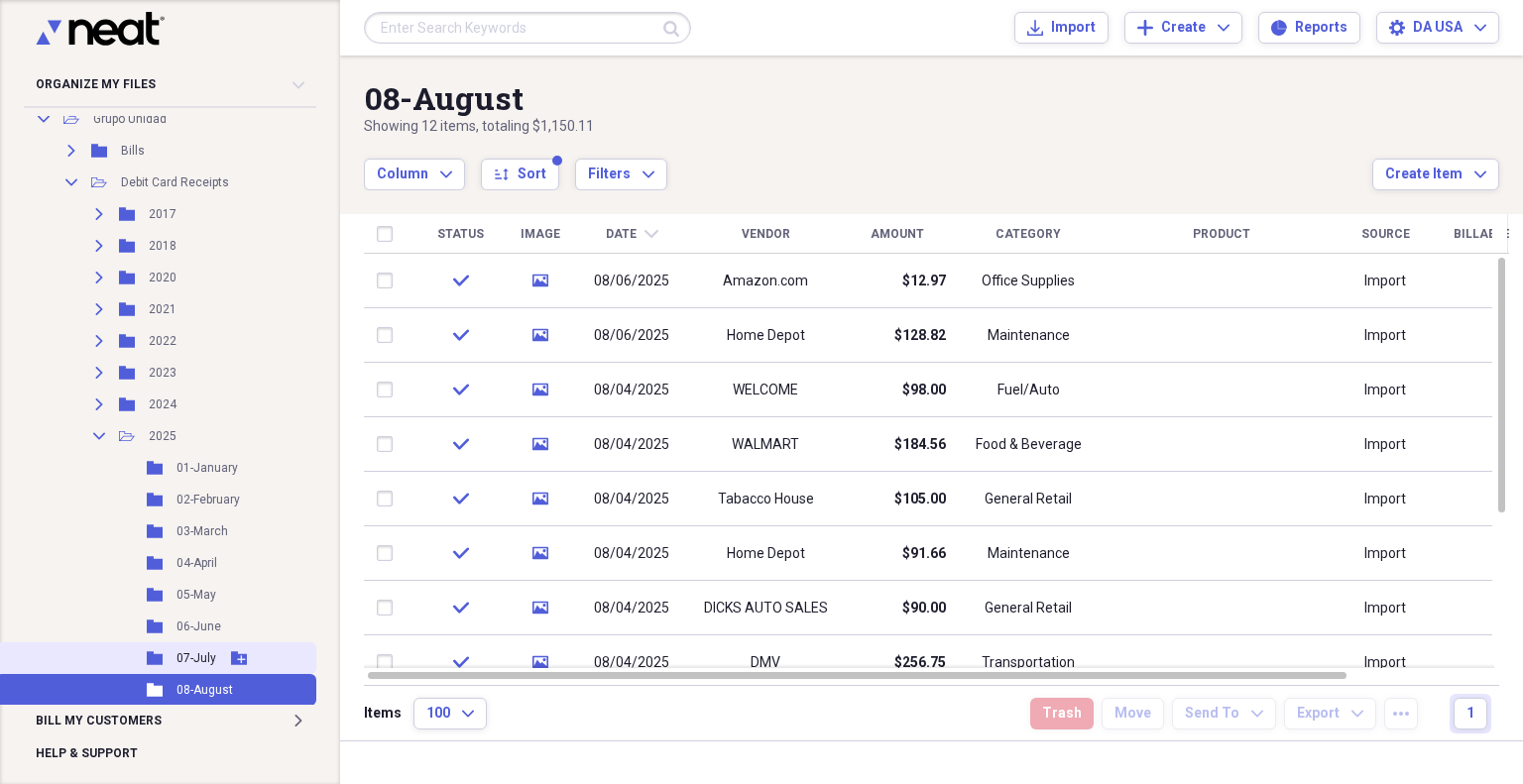 click 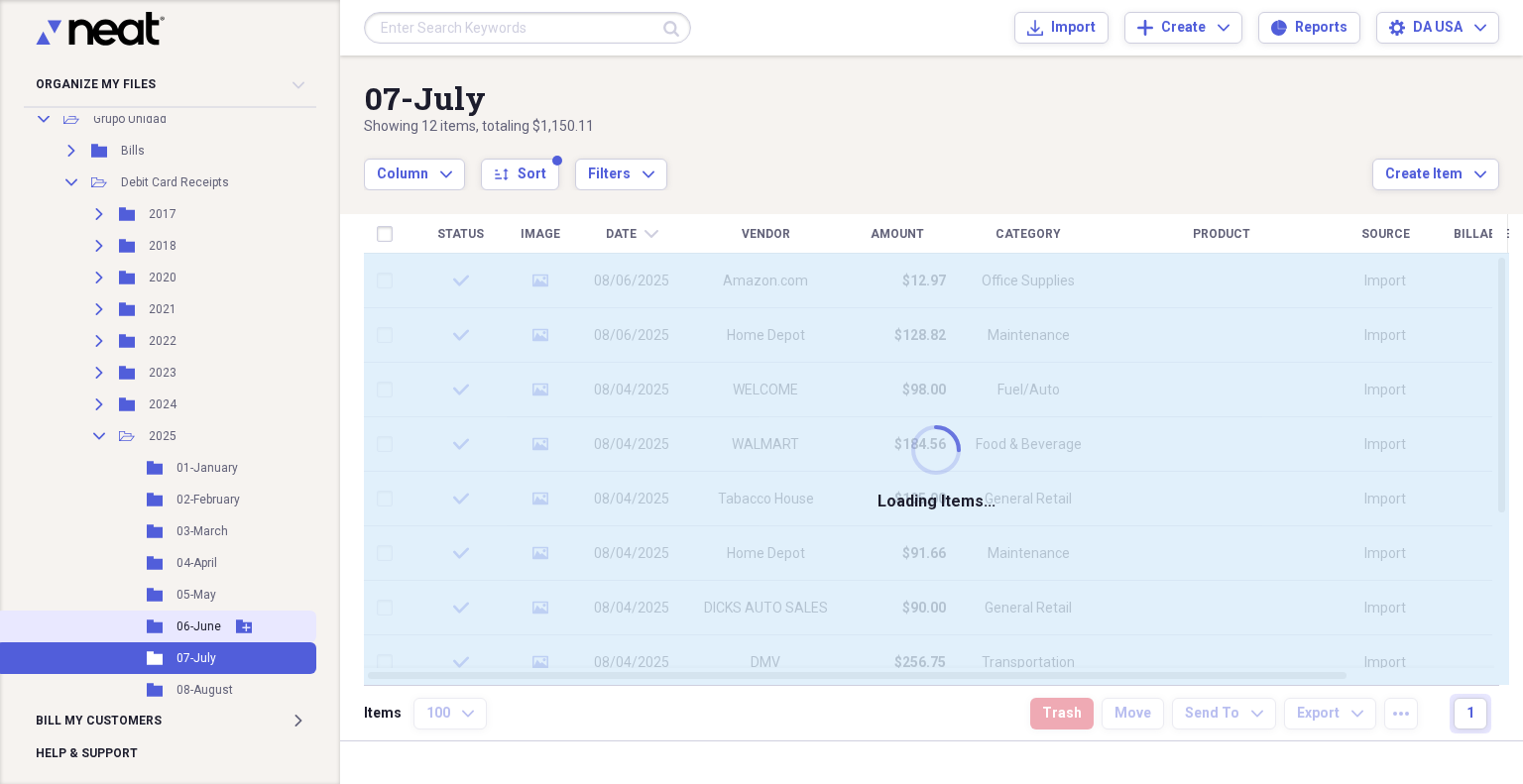 click 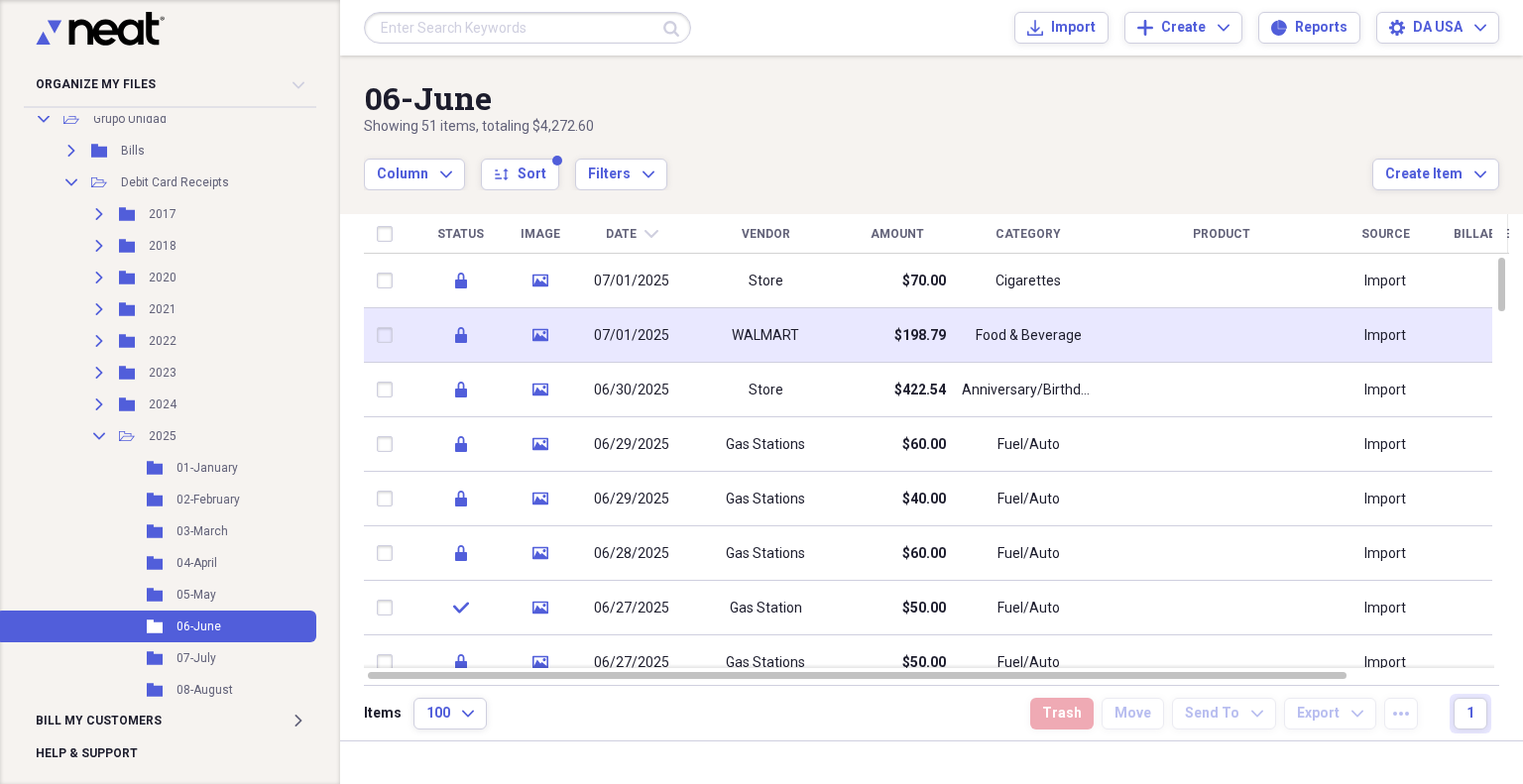 click at bounding box center (389, 335) 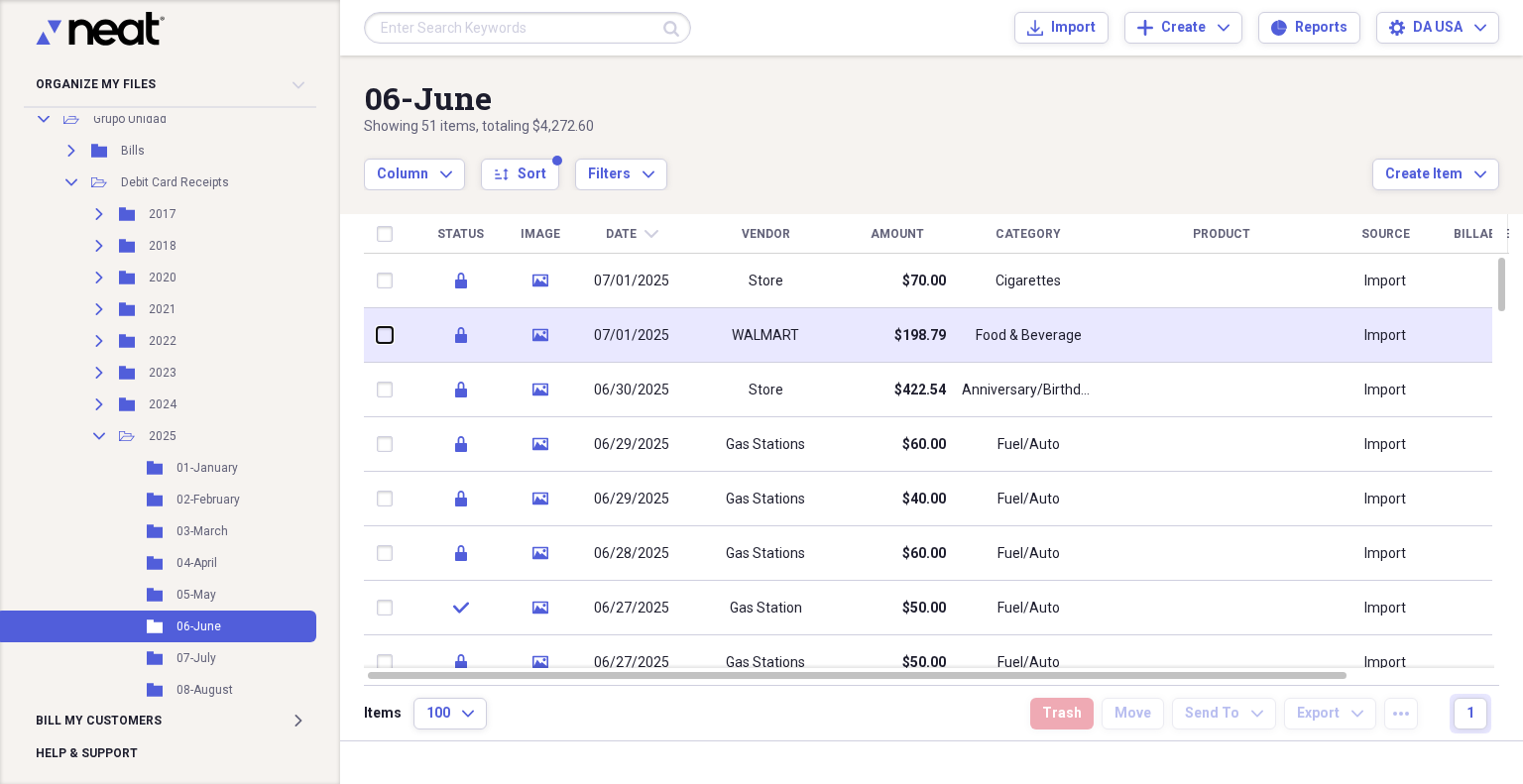 click at bounding box center (377, 335) 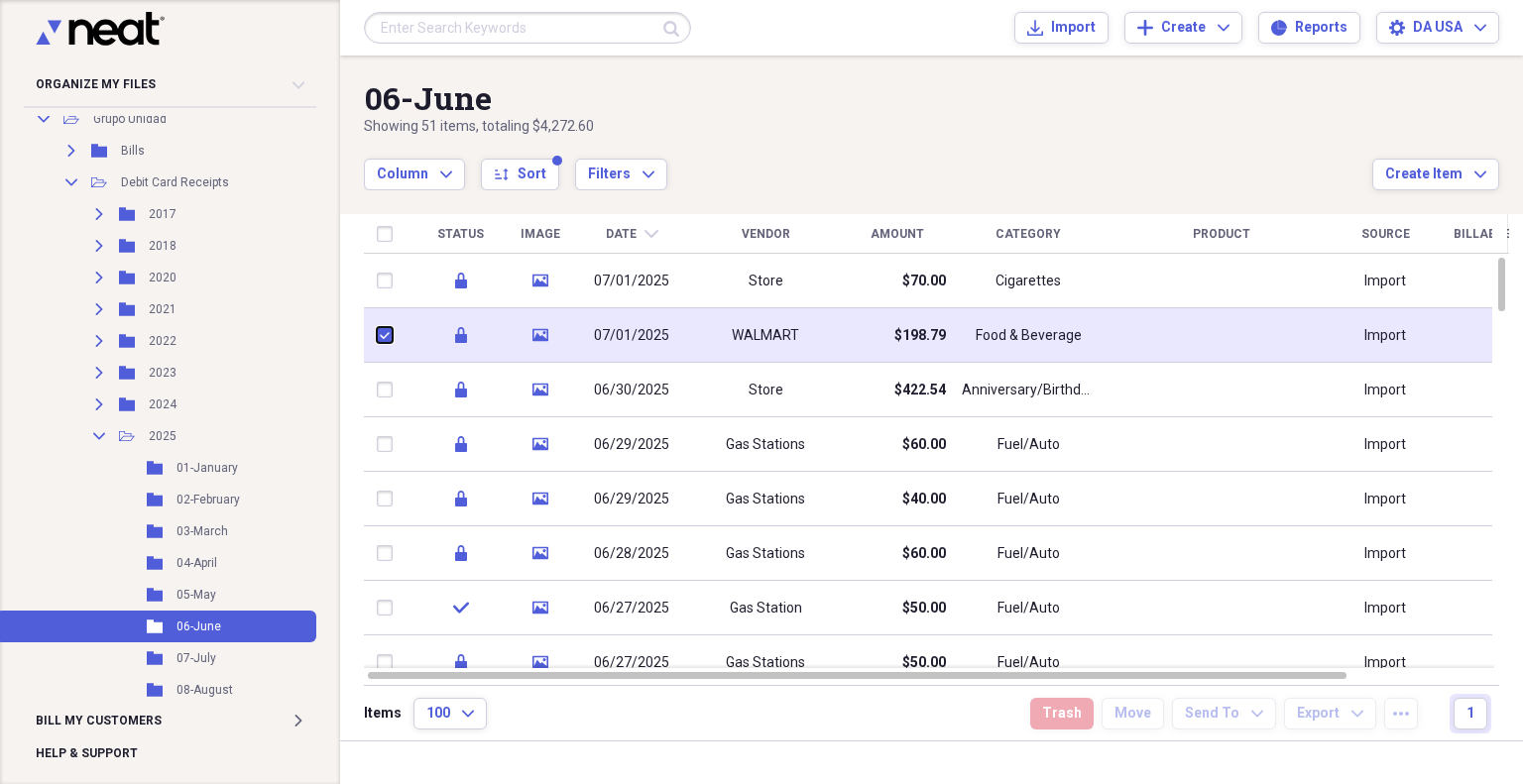 checkbox on "true" 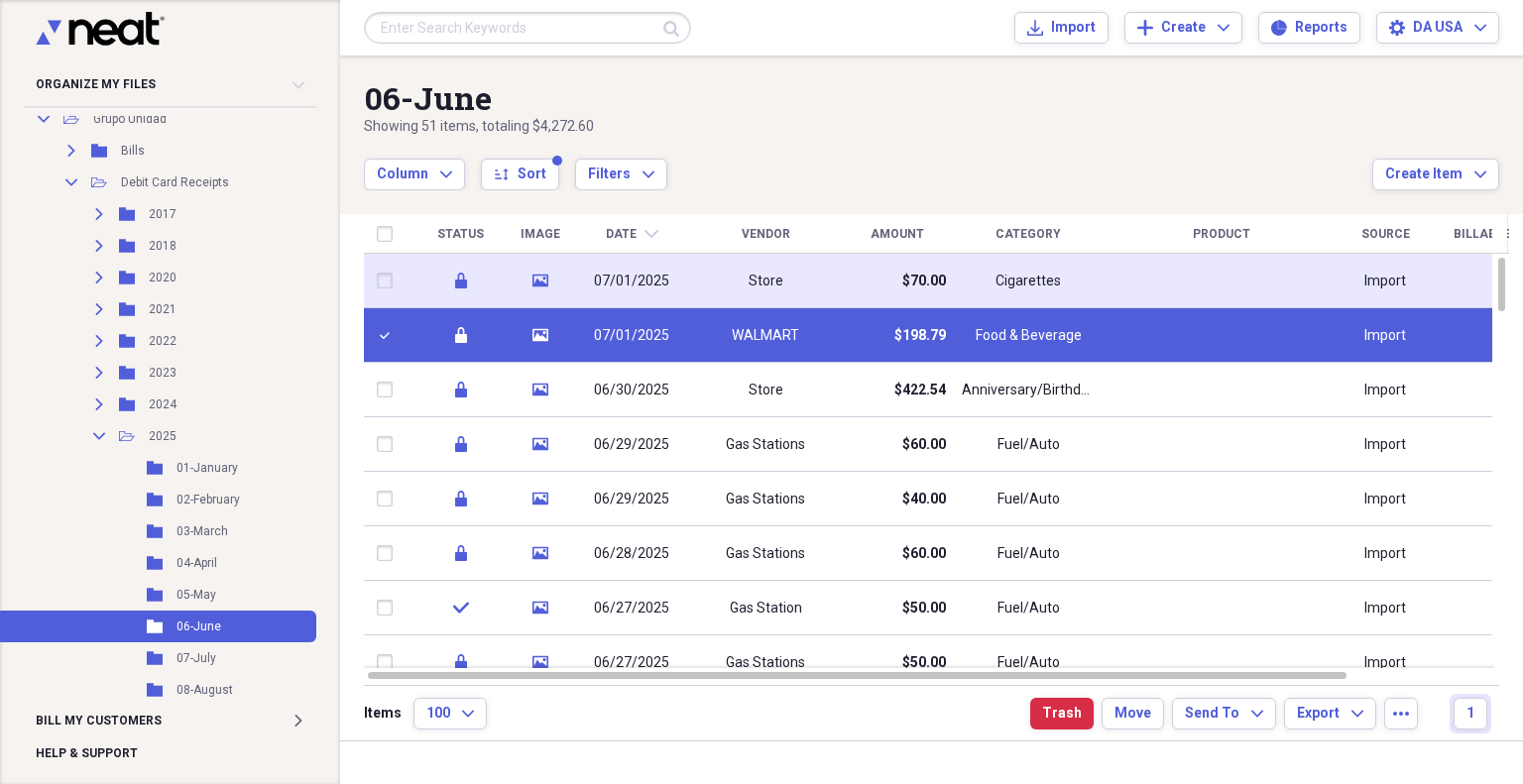 click at bounding box center (389, 280) 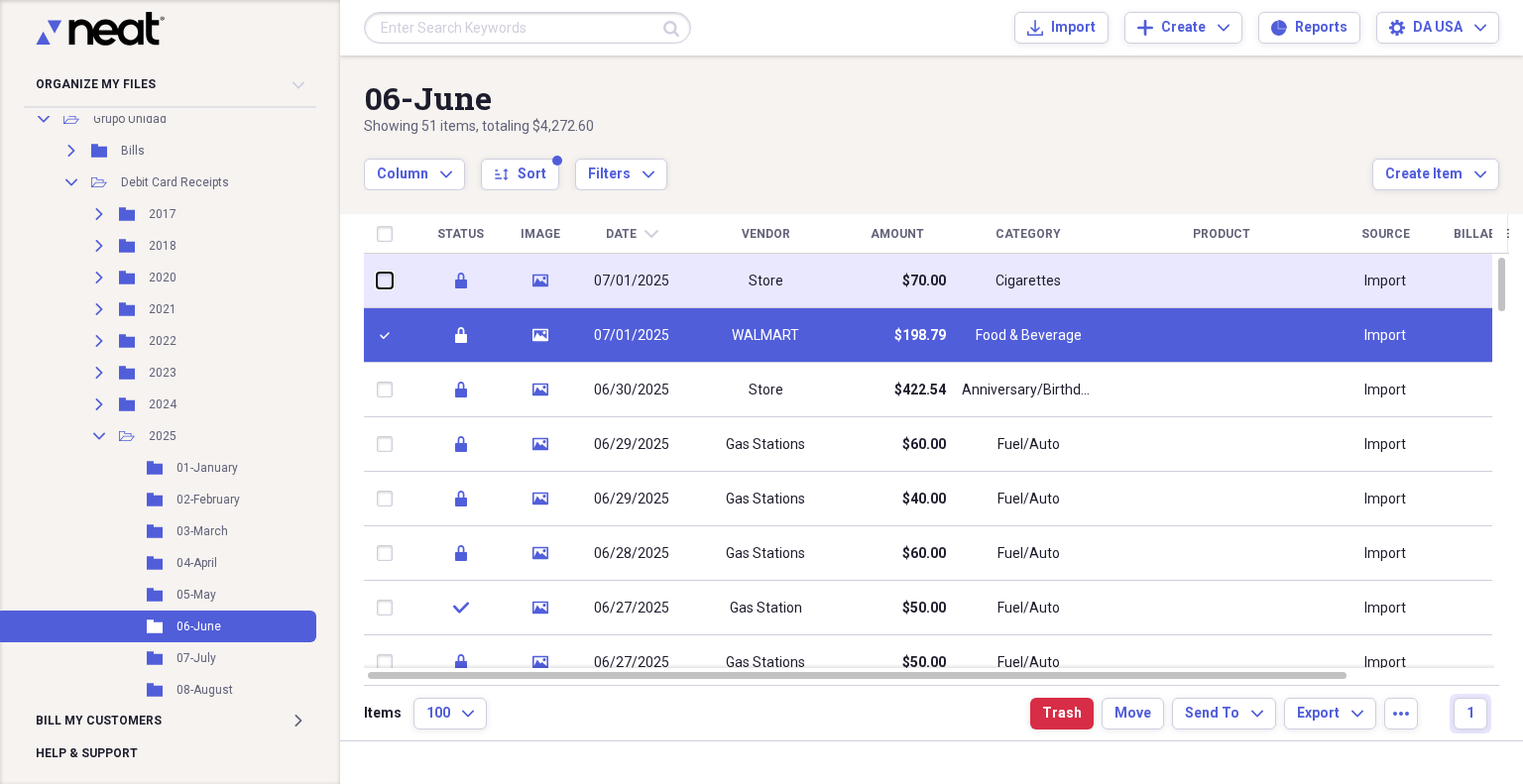 click at bounding box center (377, 280) 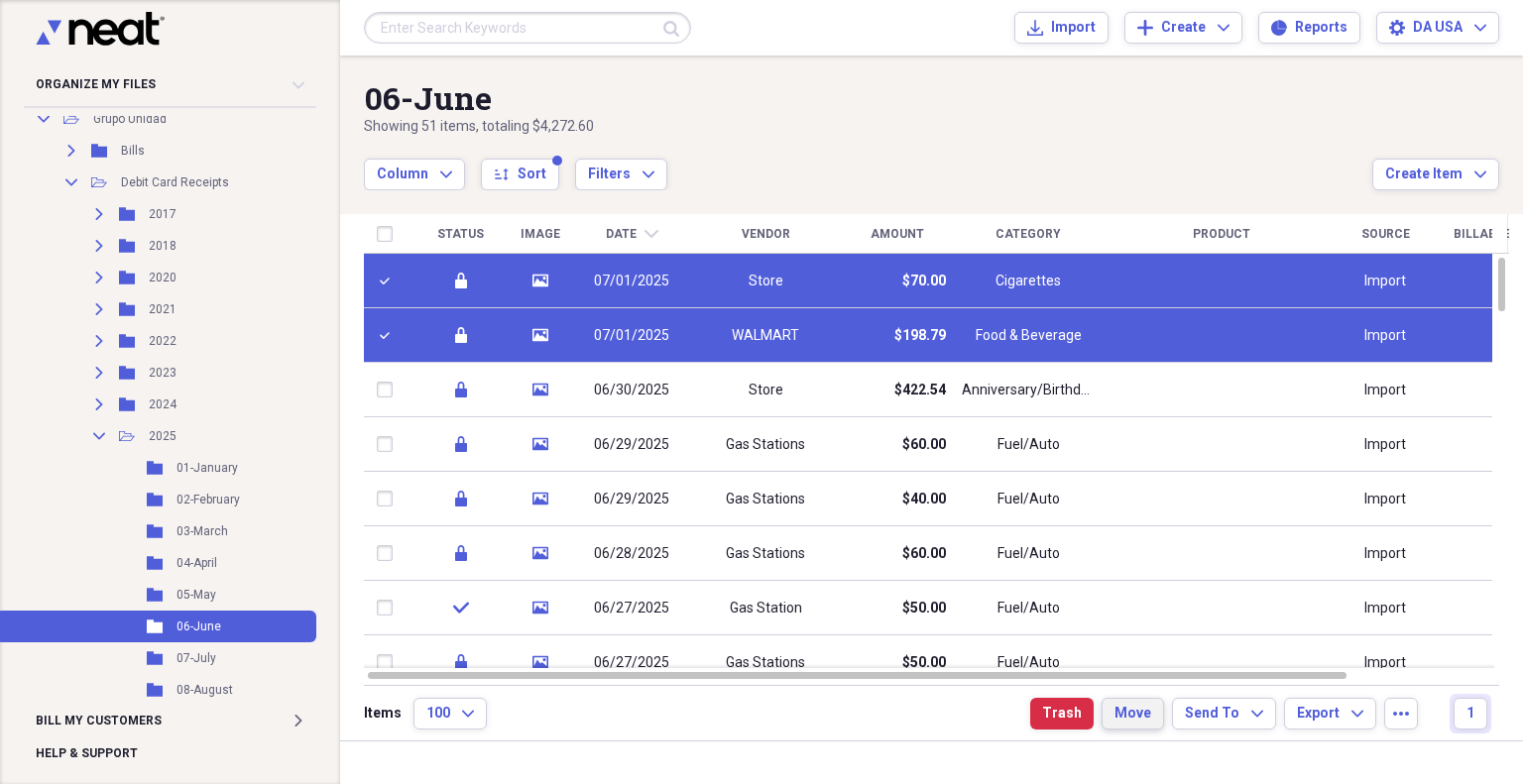 click on "Move" at bounding box center [1132, 714] 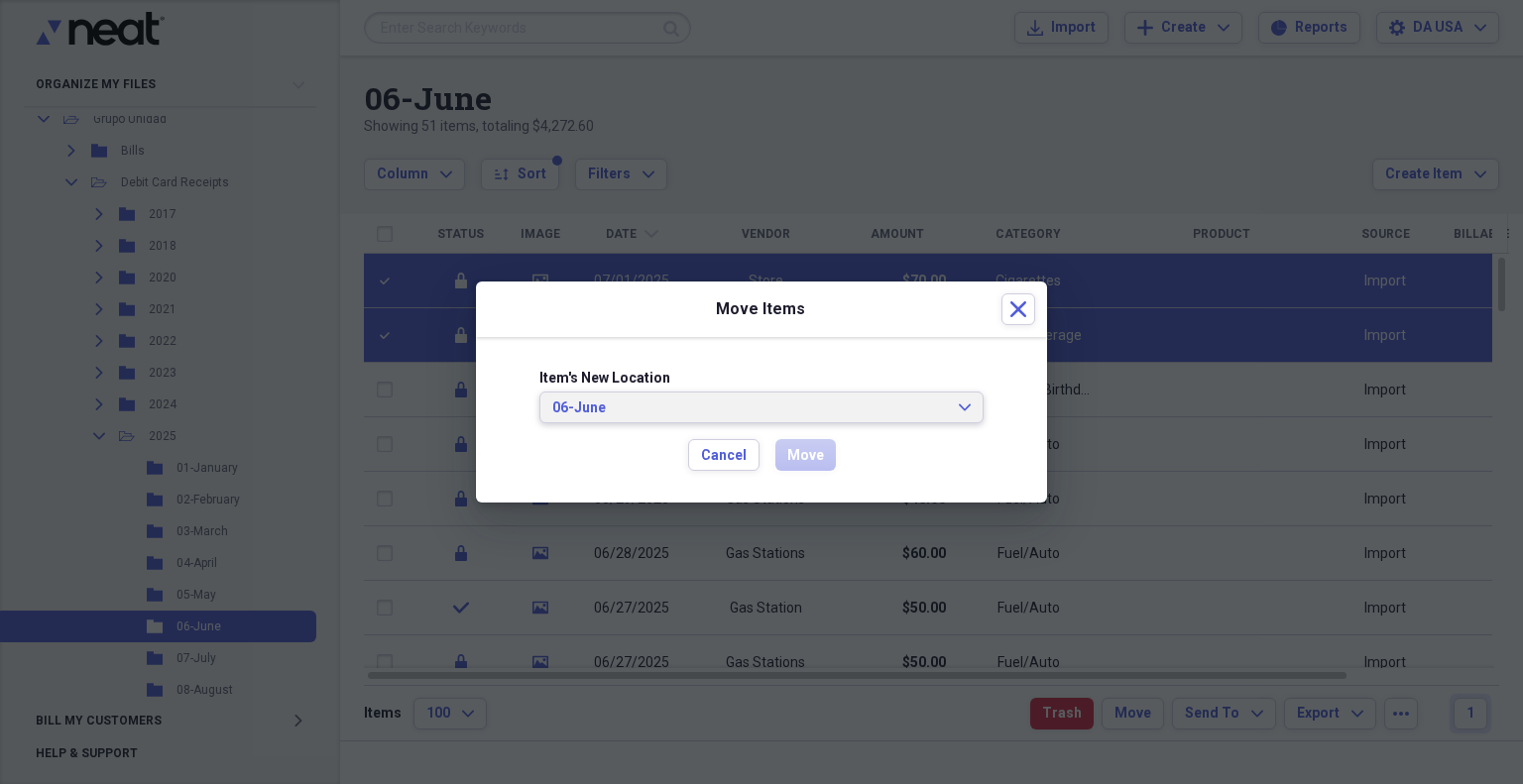 click on "06-June Expand" at bounding box center (762, 407) 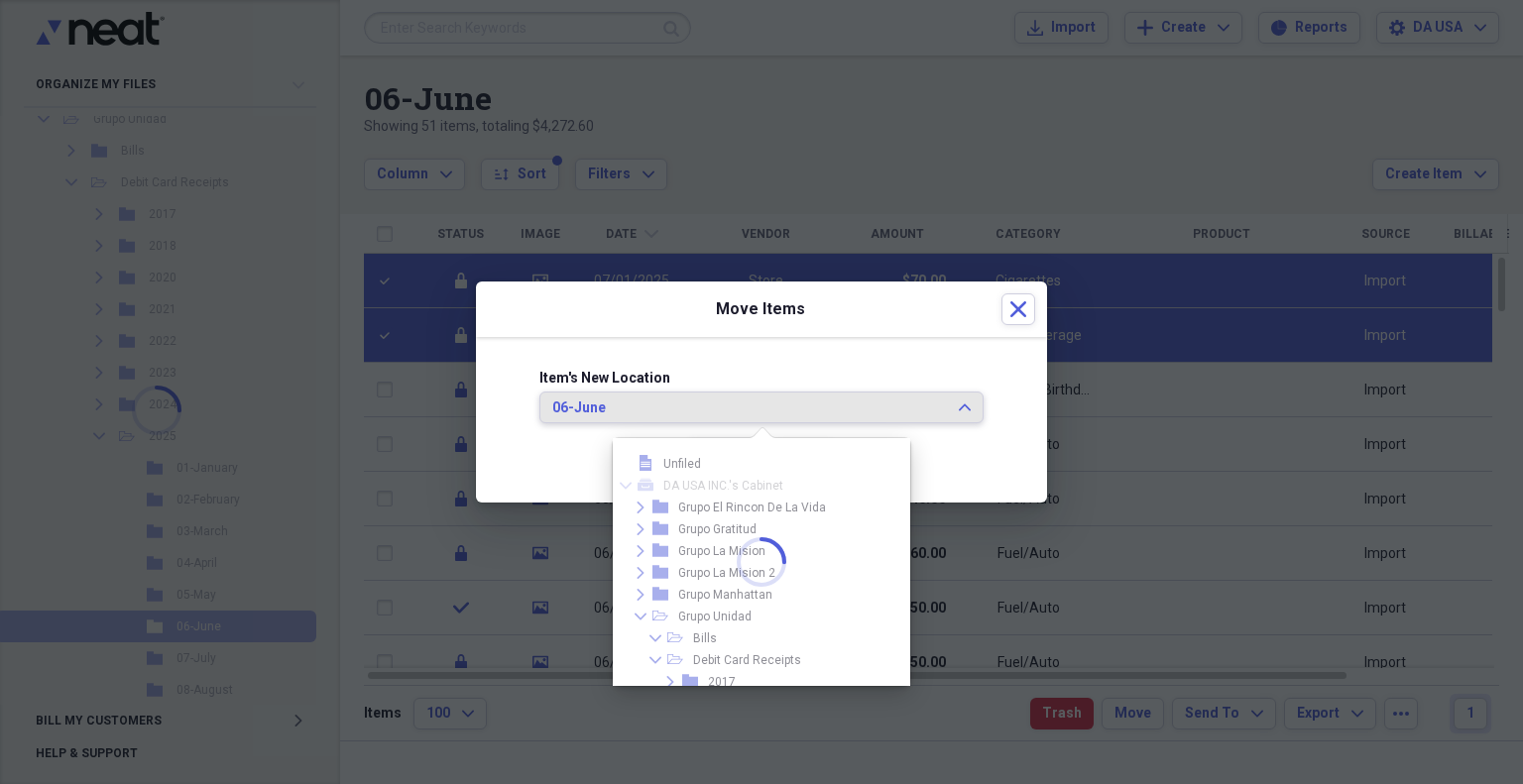 scroll, scrollTop: 403, scrollLeft: 0, axis: vertical 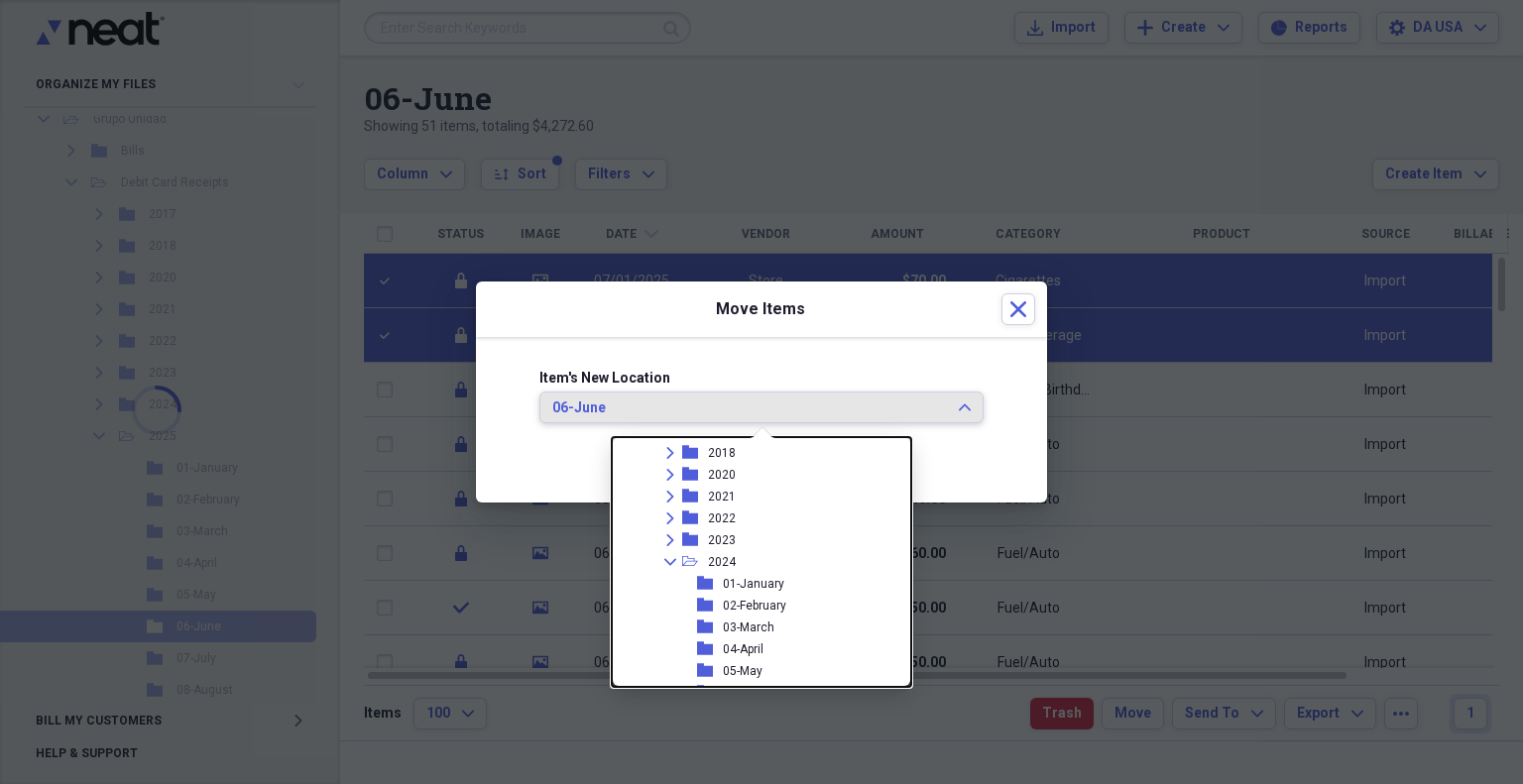 click 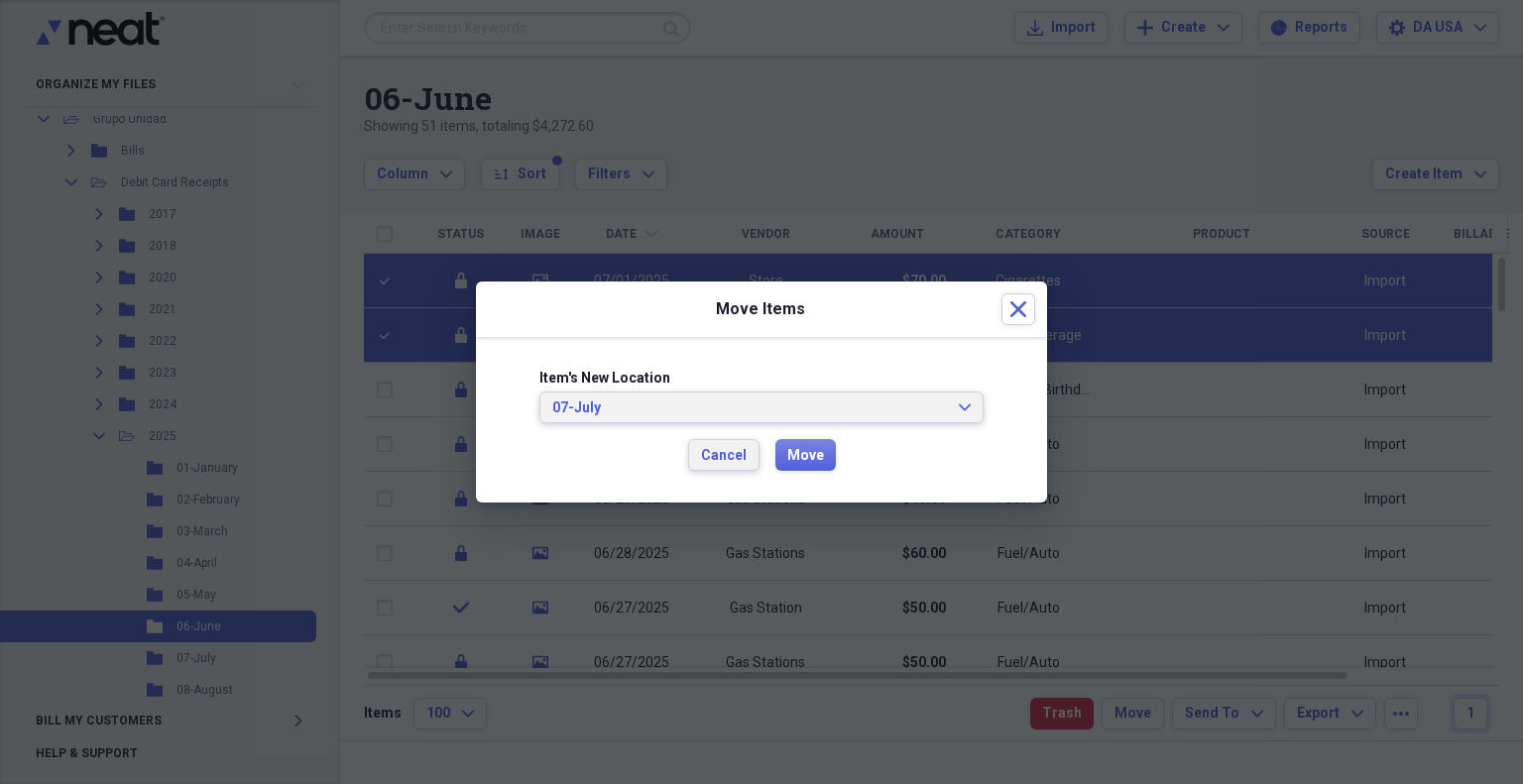 scroll, scrollTop: 1078, scrollLeft: 0, axis: vertical 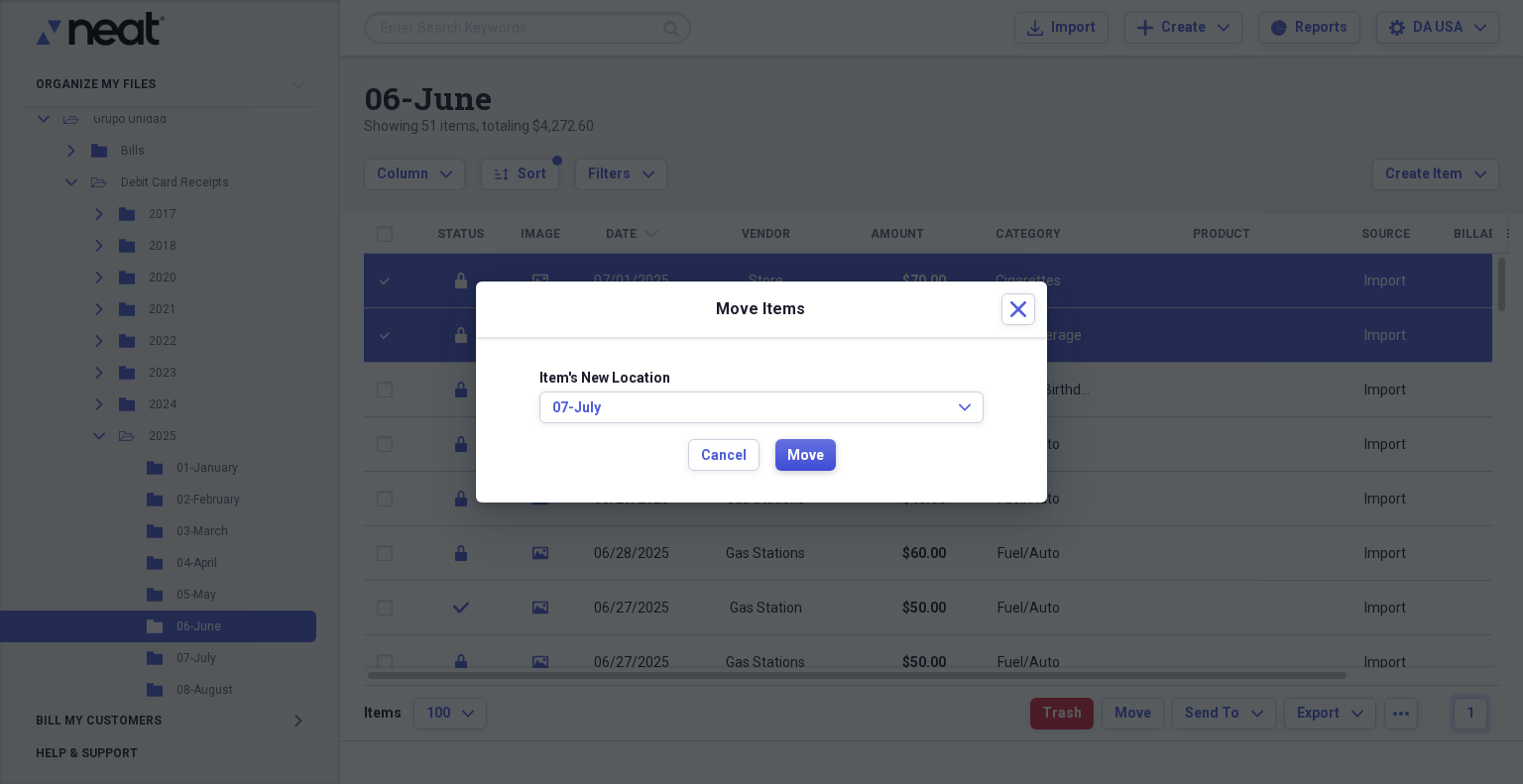 click on "Move" at bounding box center [805, 456] 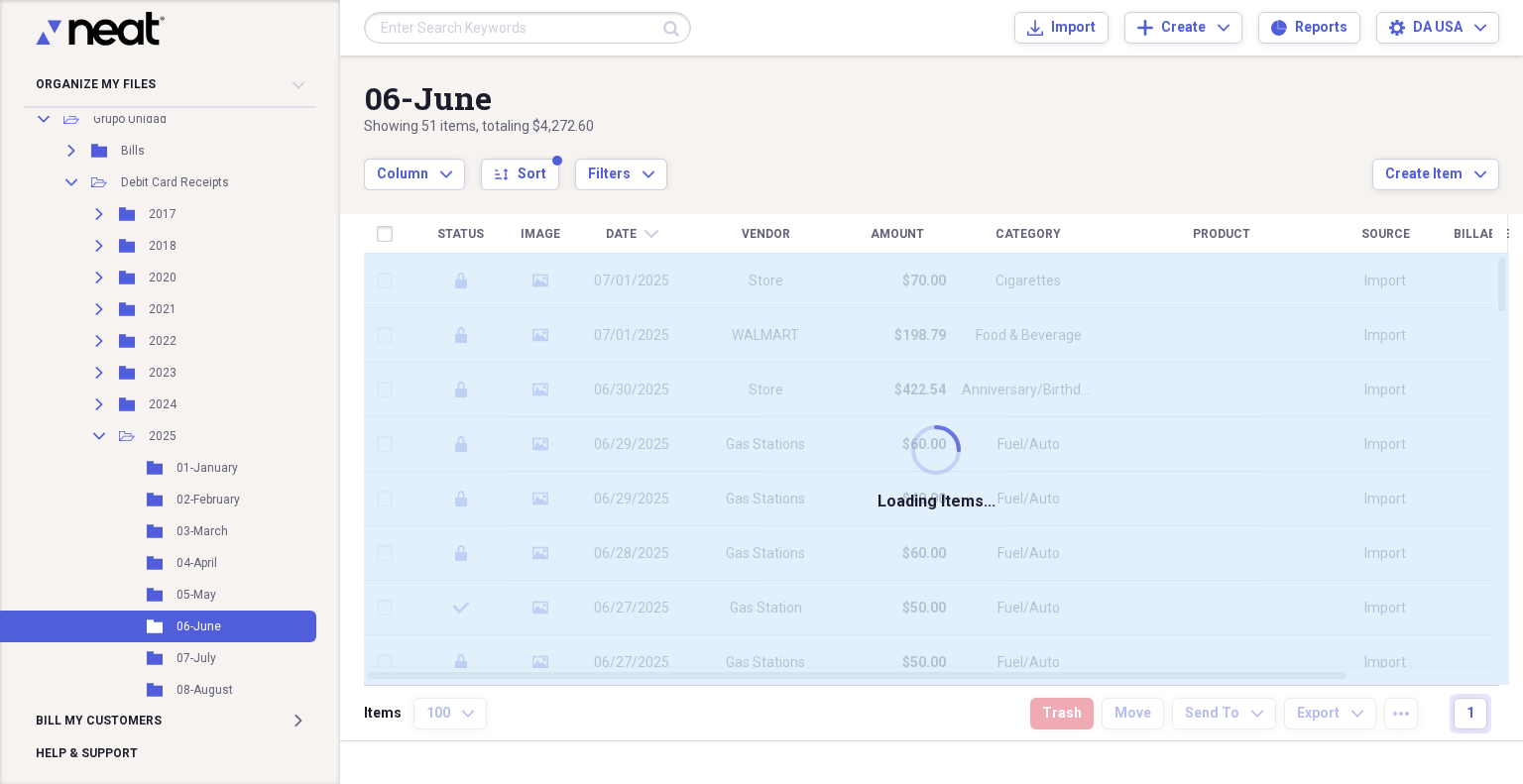 checkbox on "false" 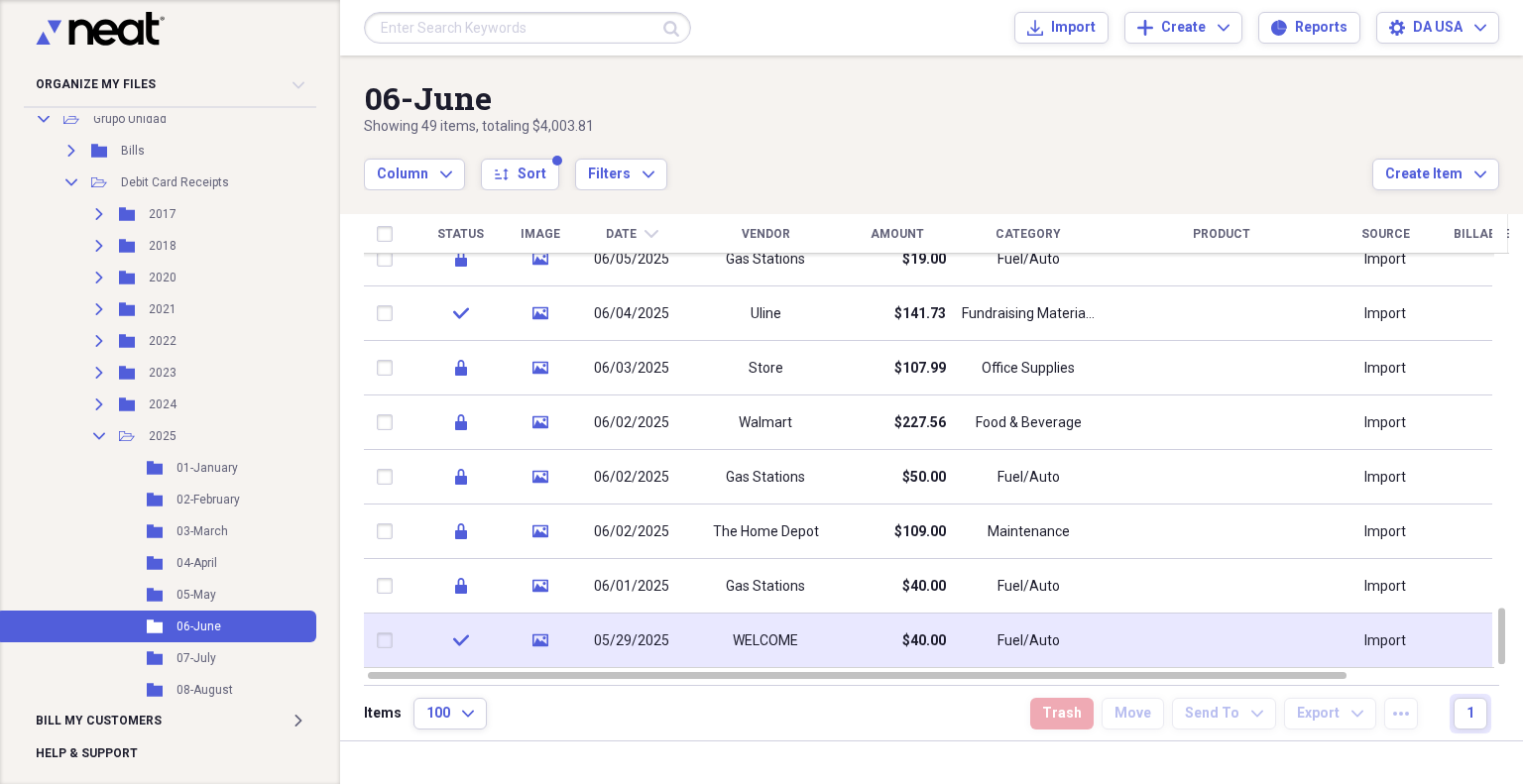 click at bounding box center [389, 640] 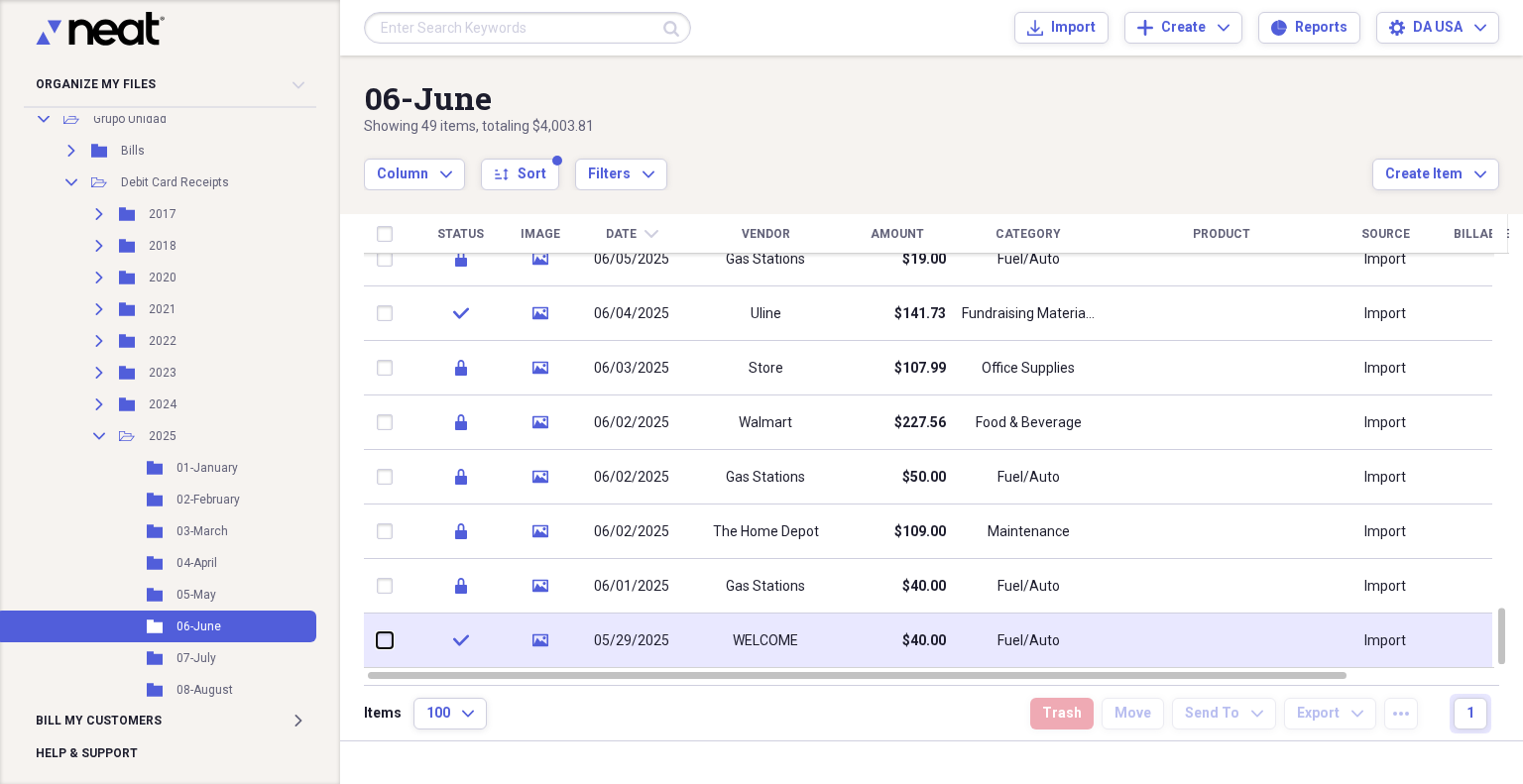 click at bounding box center [377, 640] 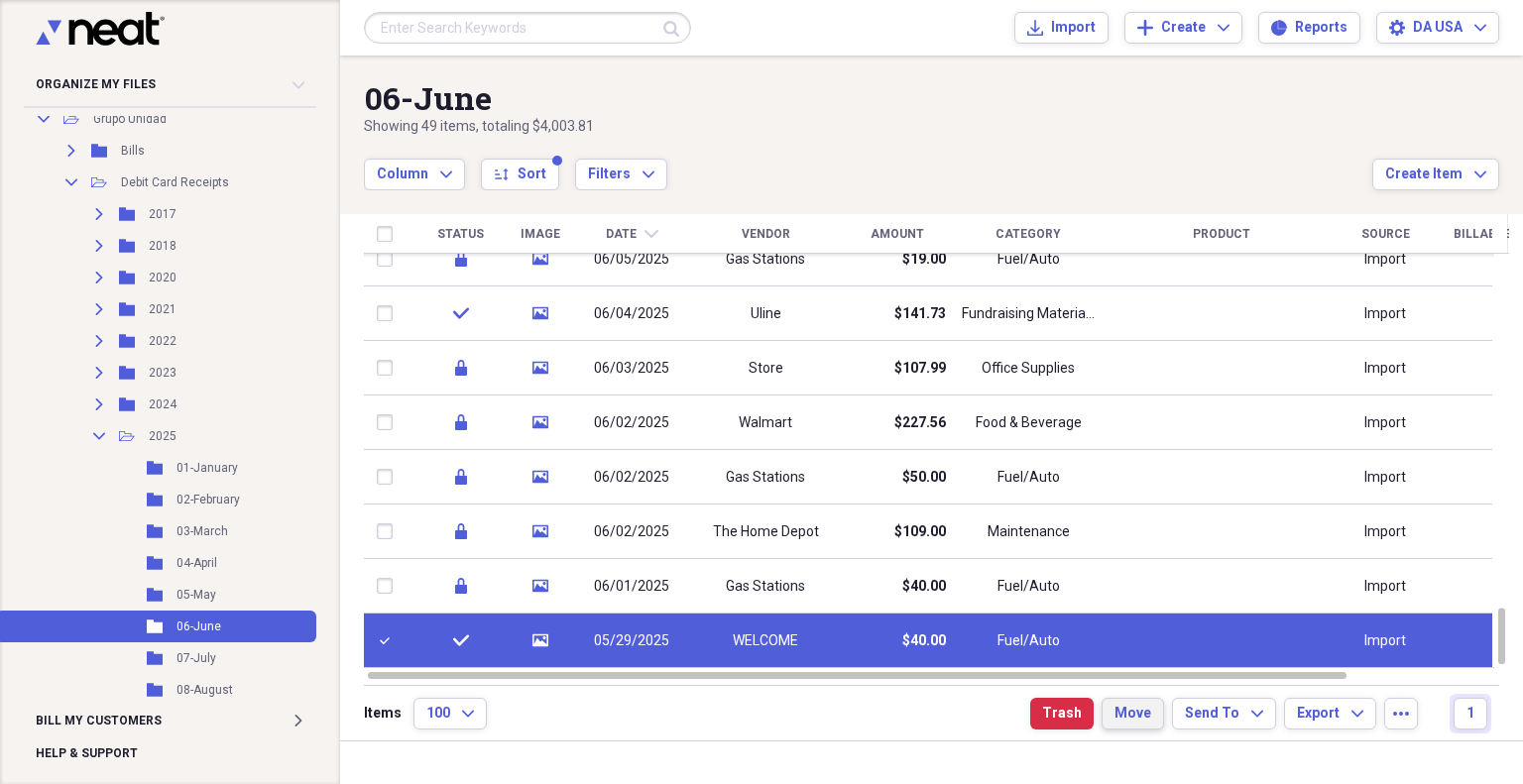 click on "Move" at bounding box center (1132, 714) 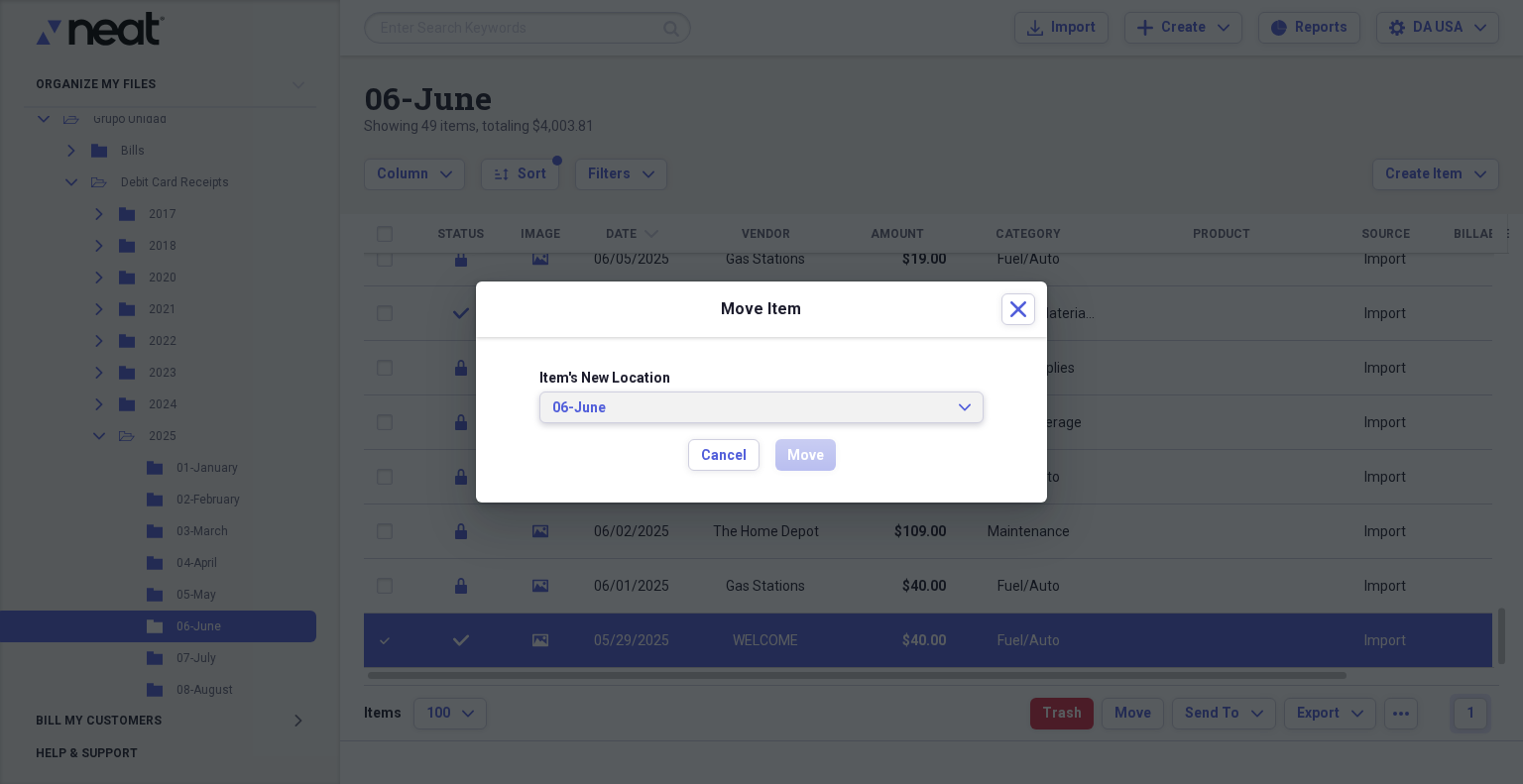 click on "06-June" at bounding box center [750, 408] 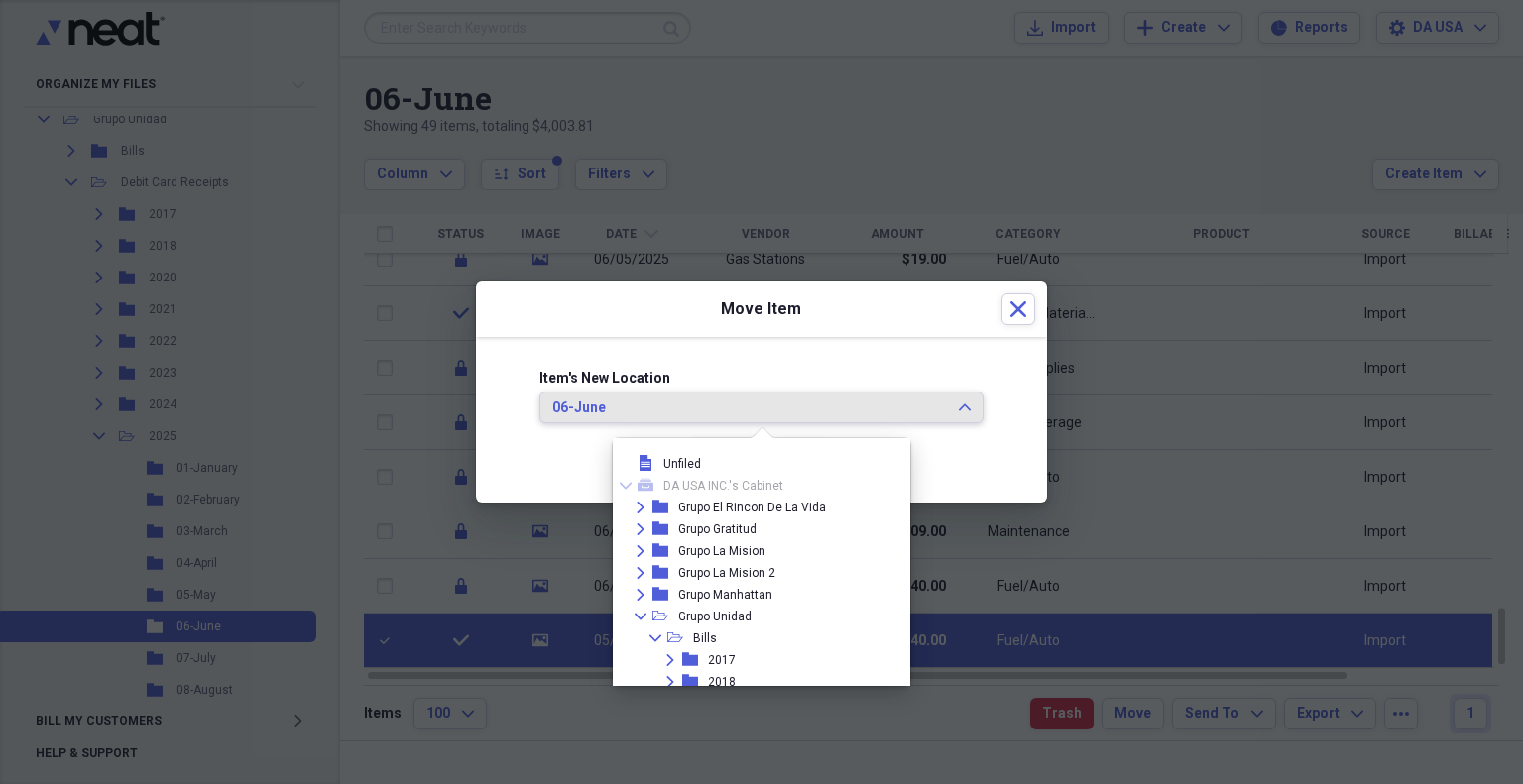 scroll, scrollTop: 1078, scrollLeft: 0, axis: vertical 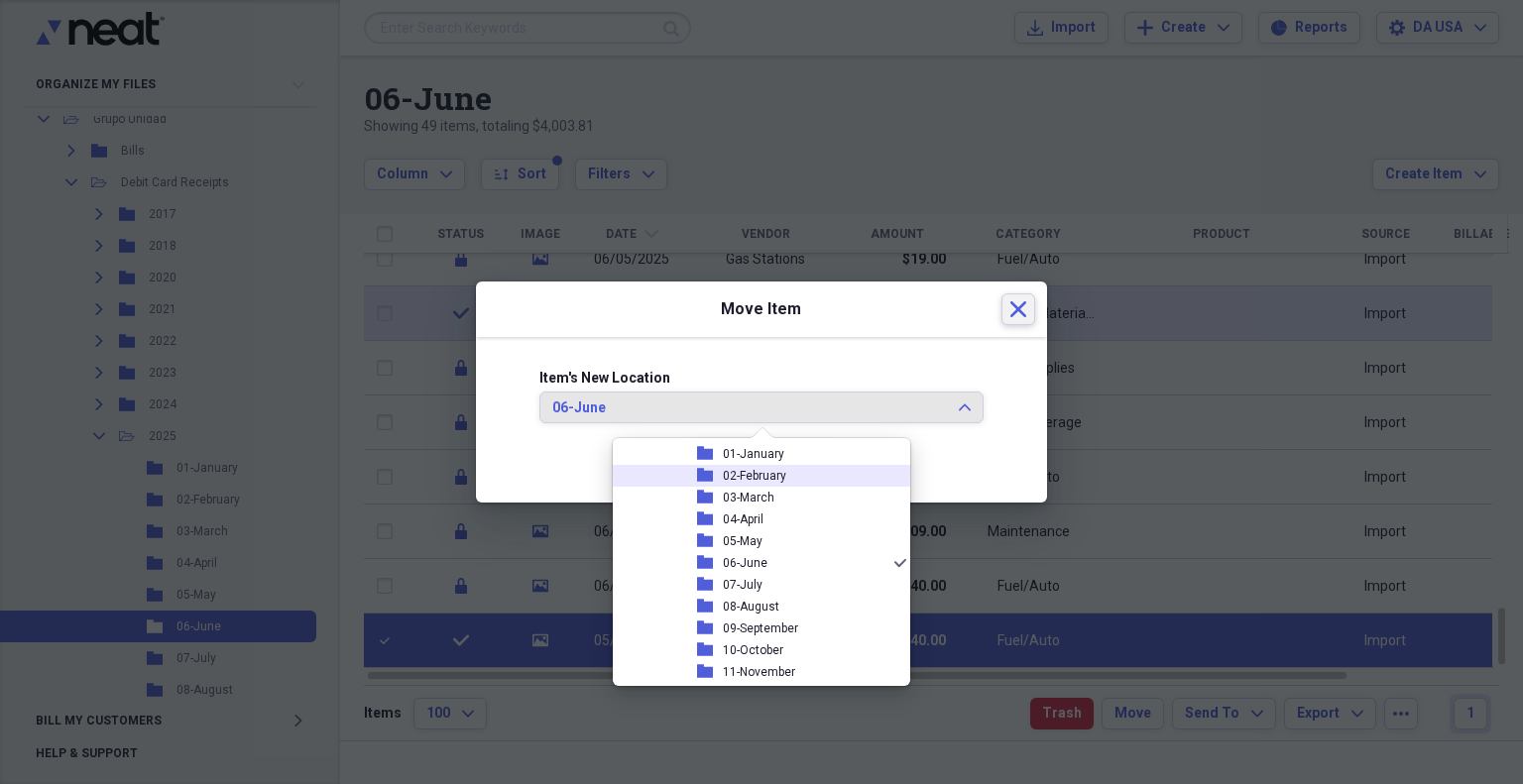 drag, startPoint x: 1015, startPoint y: 308, endPoint x: 1024, endPoint y: 300, distance: 12.0415946 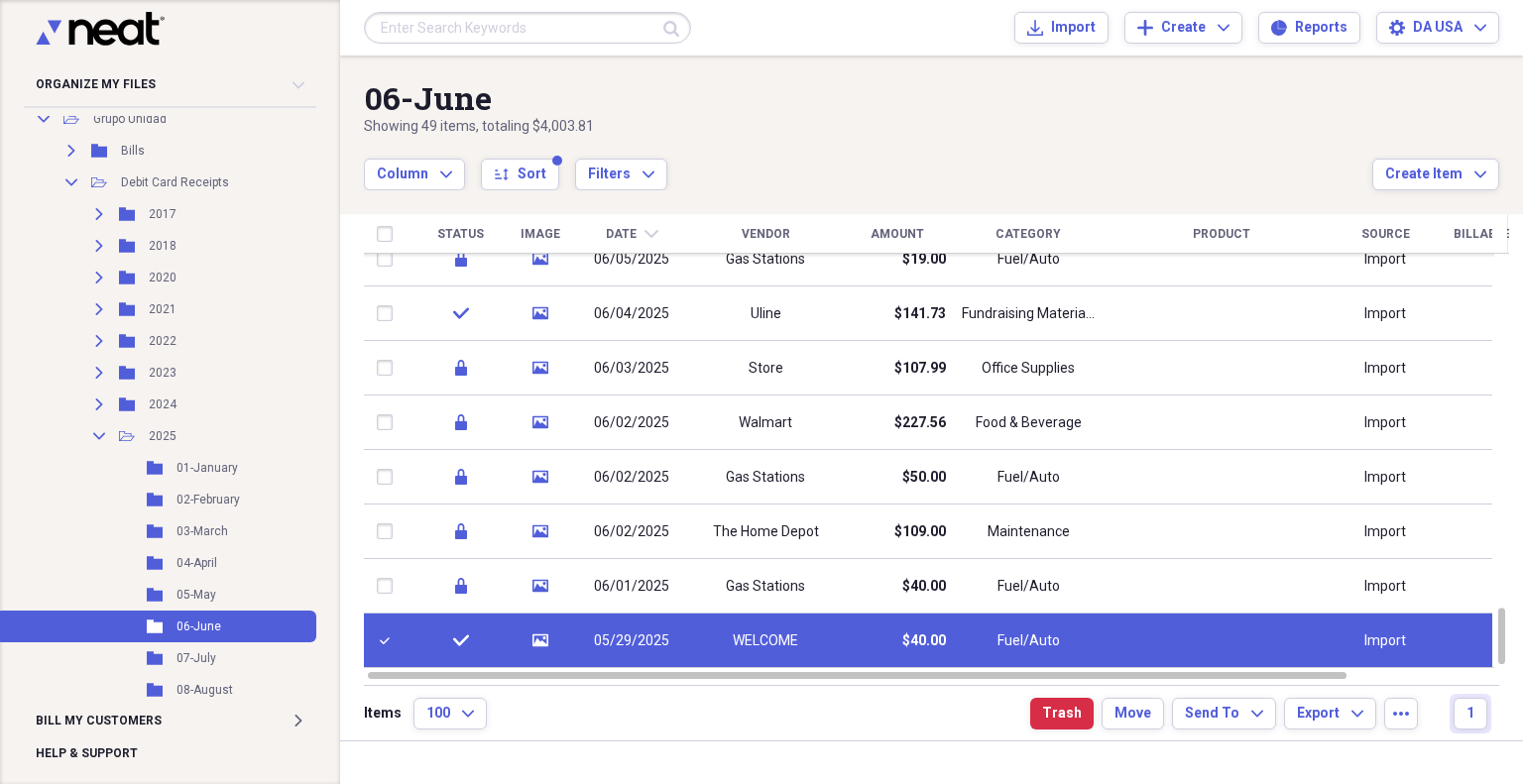 click on "Column Expand sort Sort Filters  Expand" at bounding box center (868, 164) 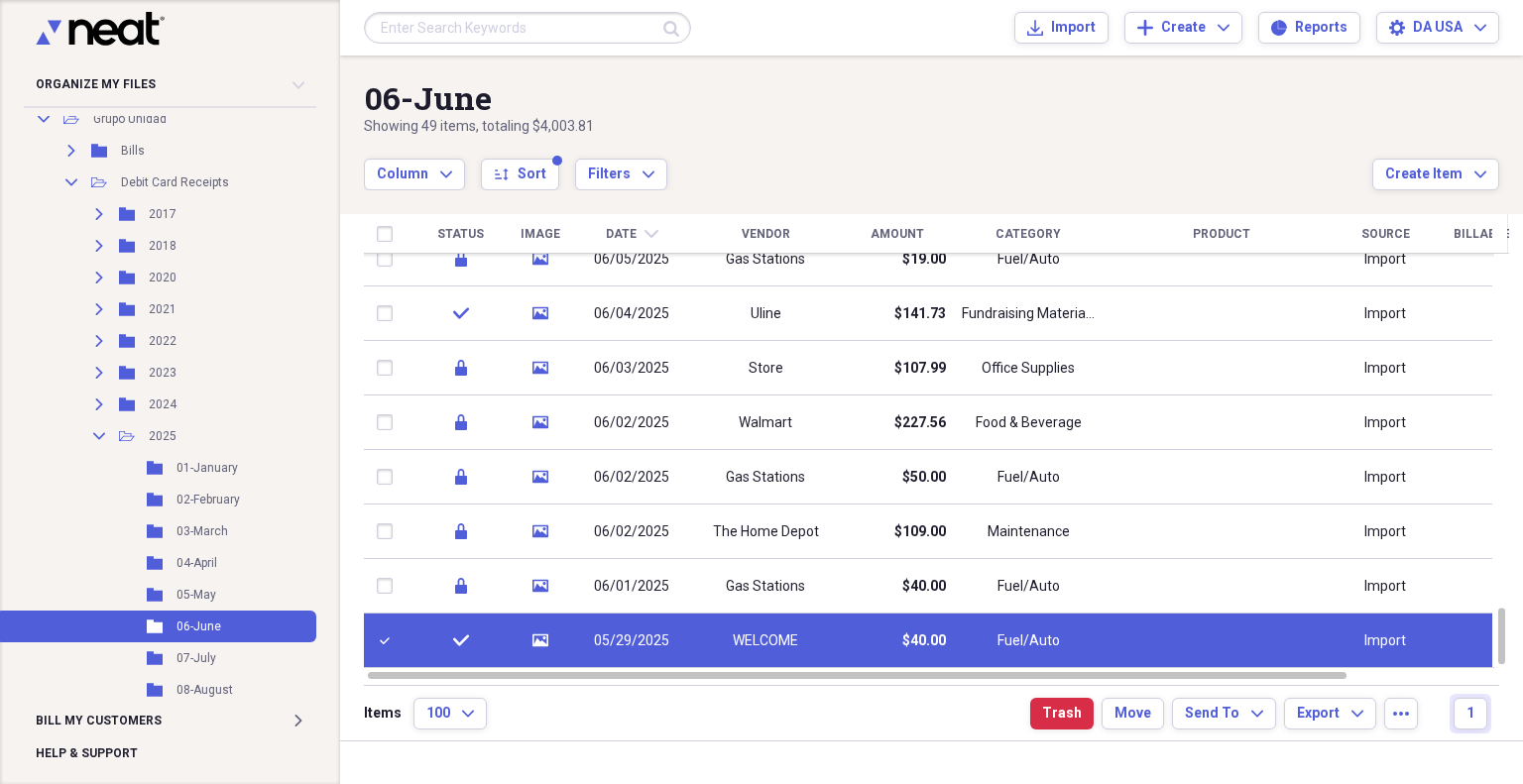 click at bounding box center [389, 640] 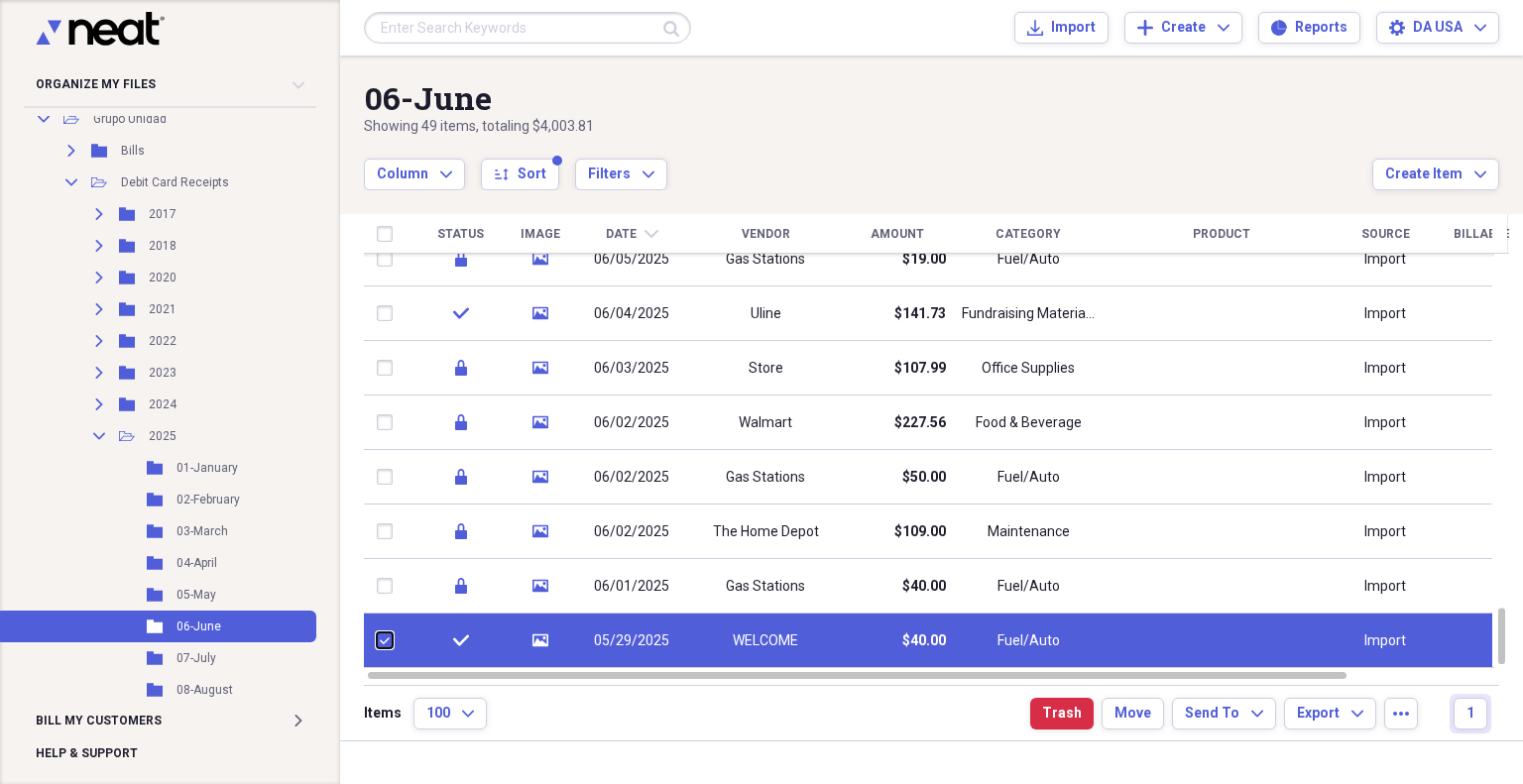 click at bounding box center [377, 640] 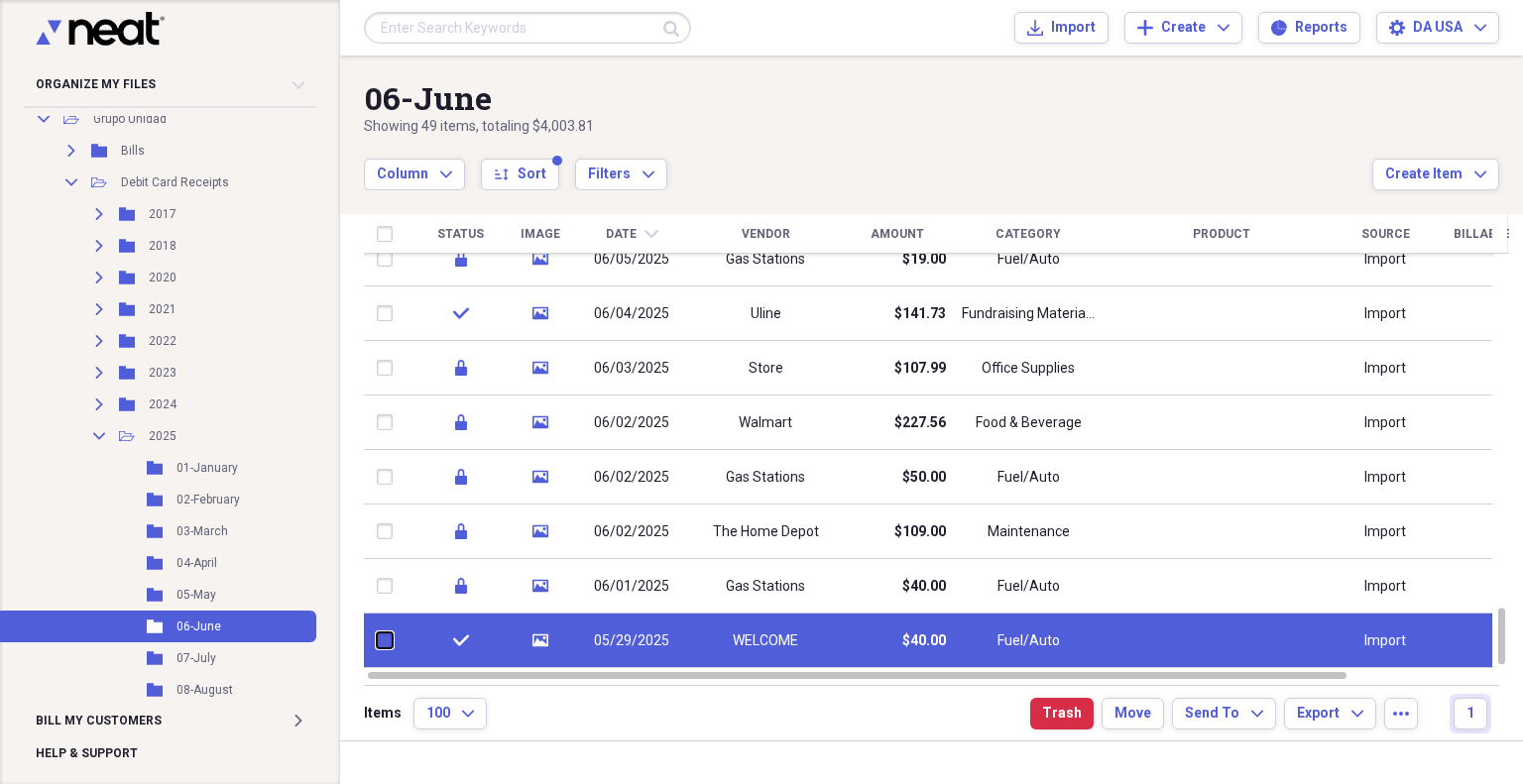 checkbox on "false" 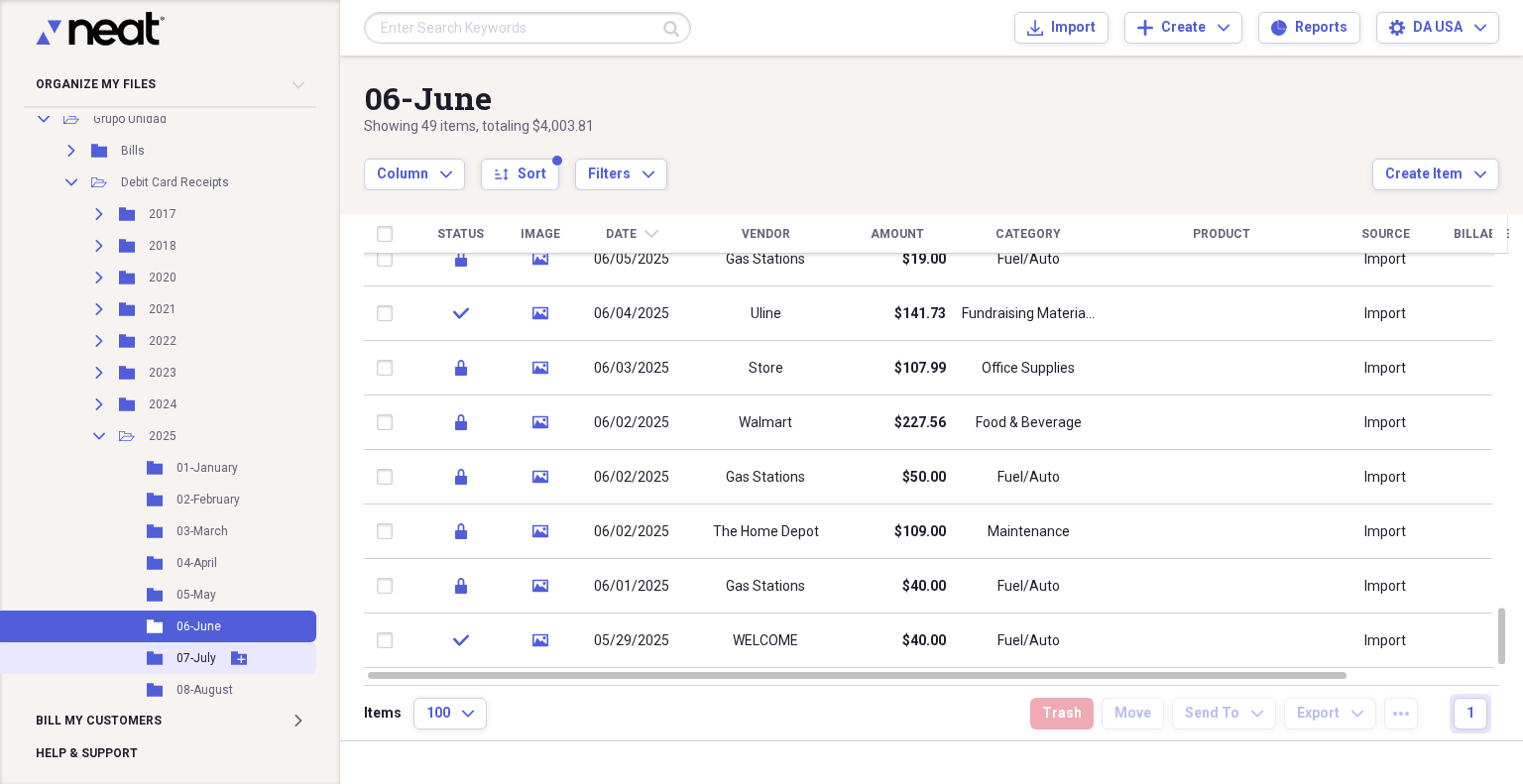 click 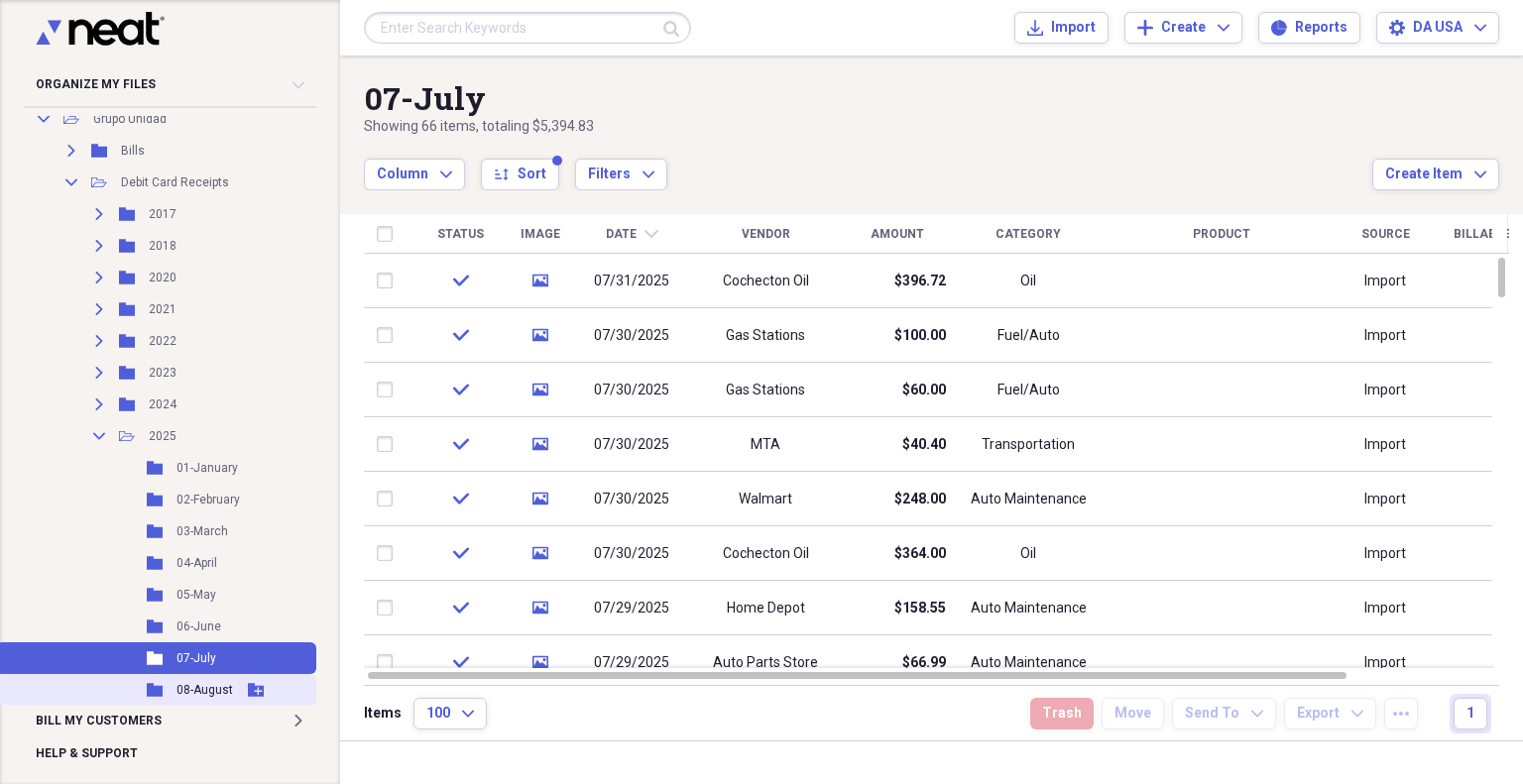 click 